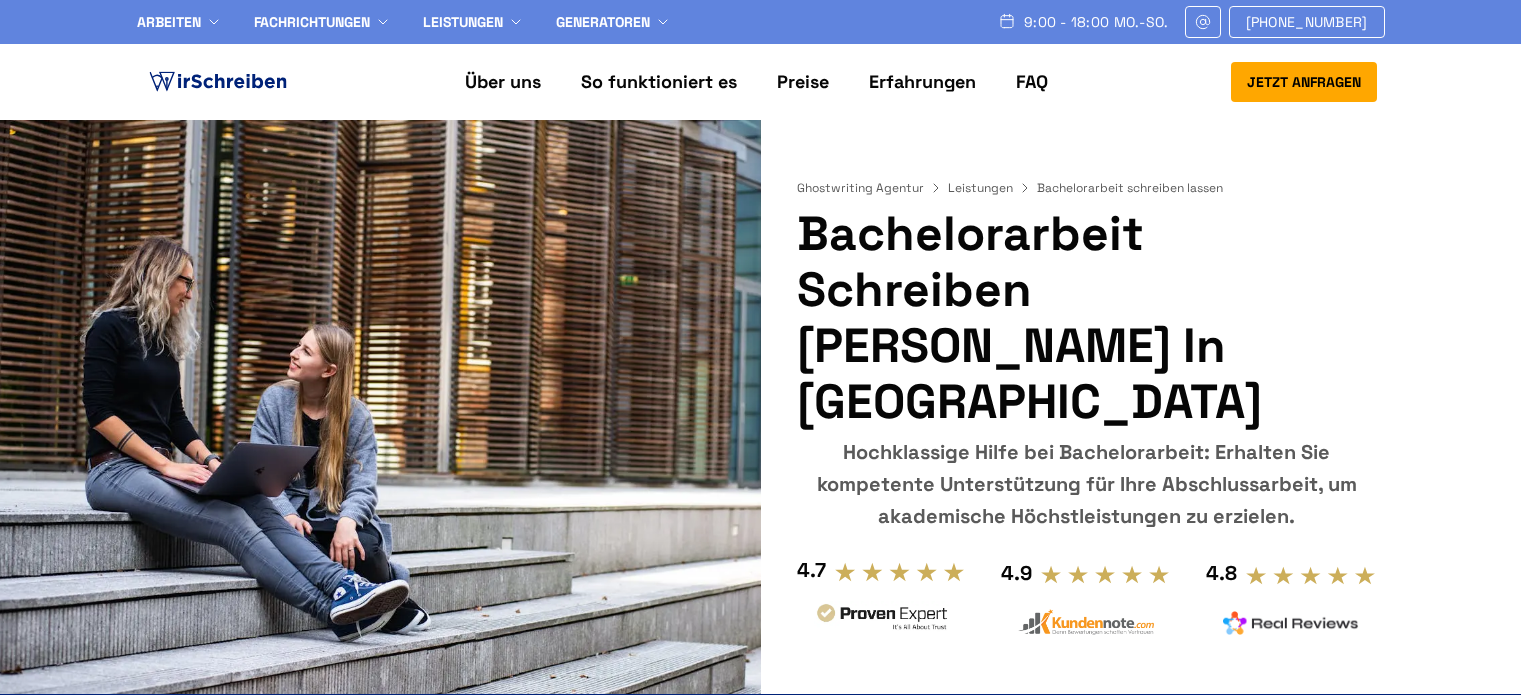 scroll, scrollTop: 0, scrollLeft: 0, axis: both 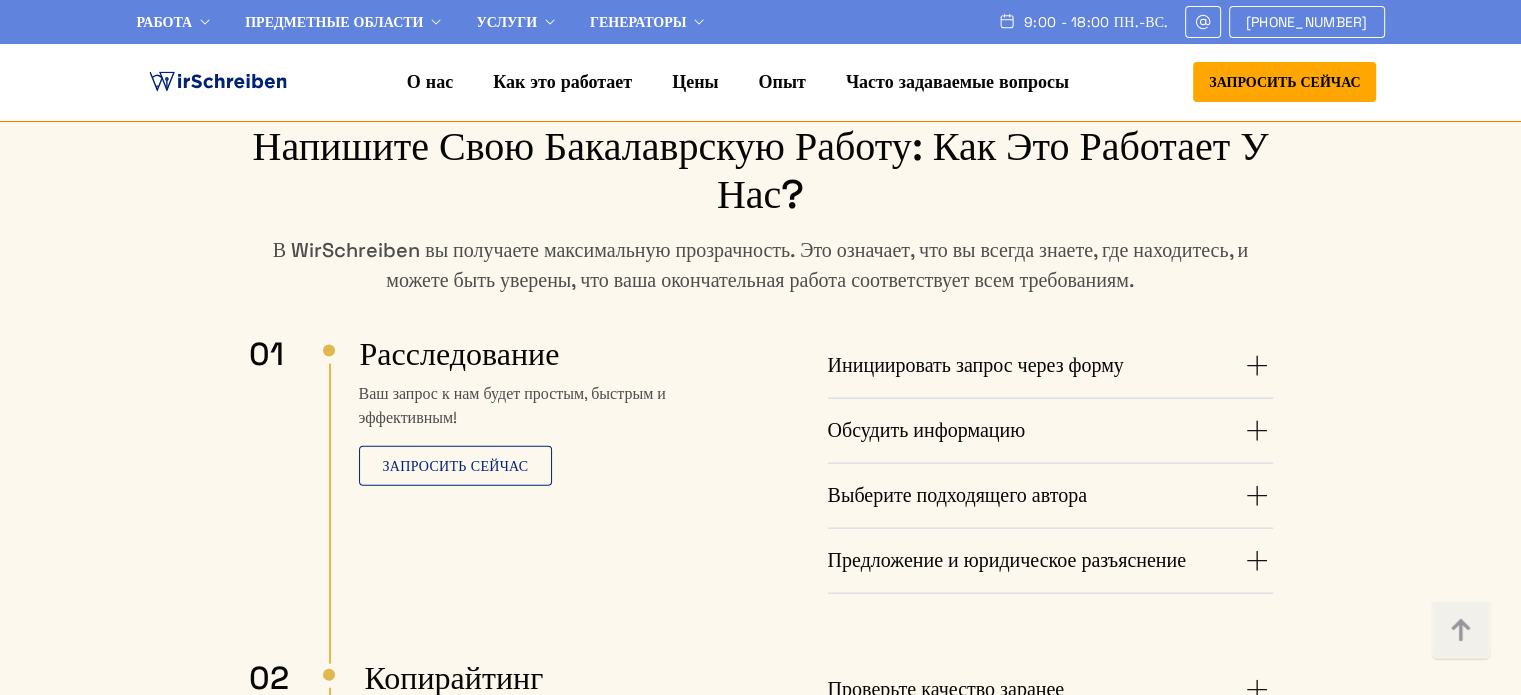 drag, startPoint x: 1260, startPoint y: 313, endPoint x: 1257, endPoint y: 346, distance: 33.13608 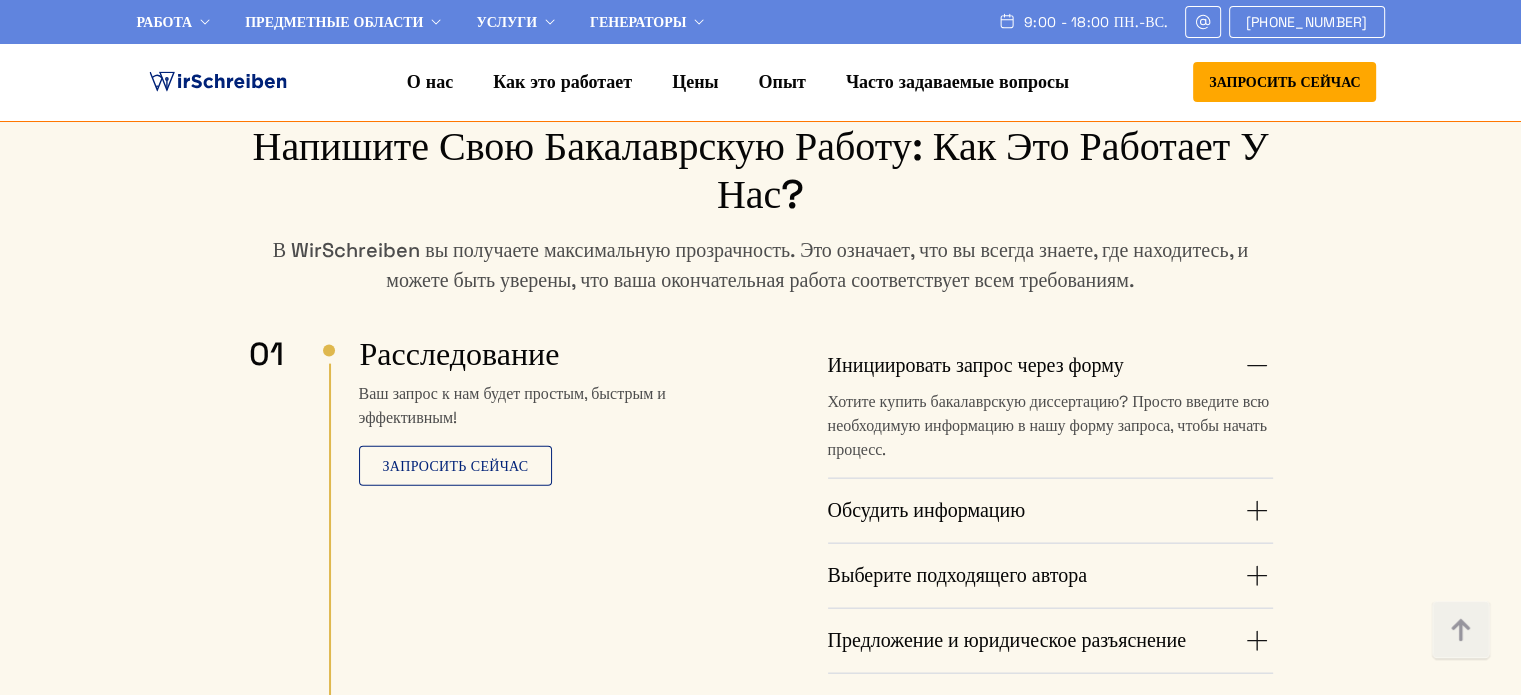 click on "Обсудить информацию" at bounding box center (1050, 511) 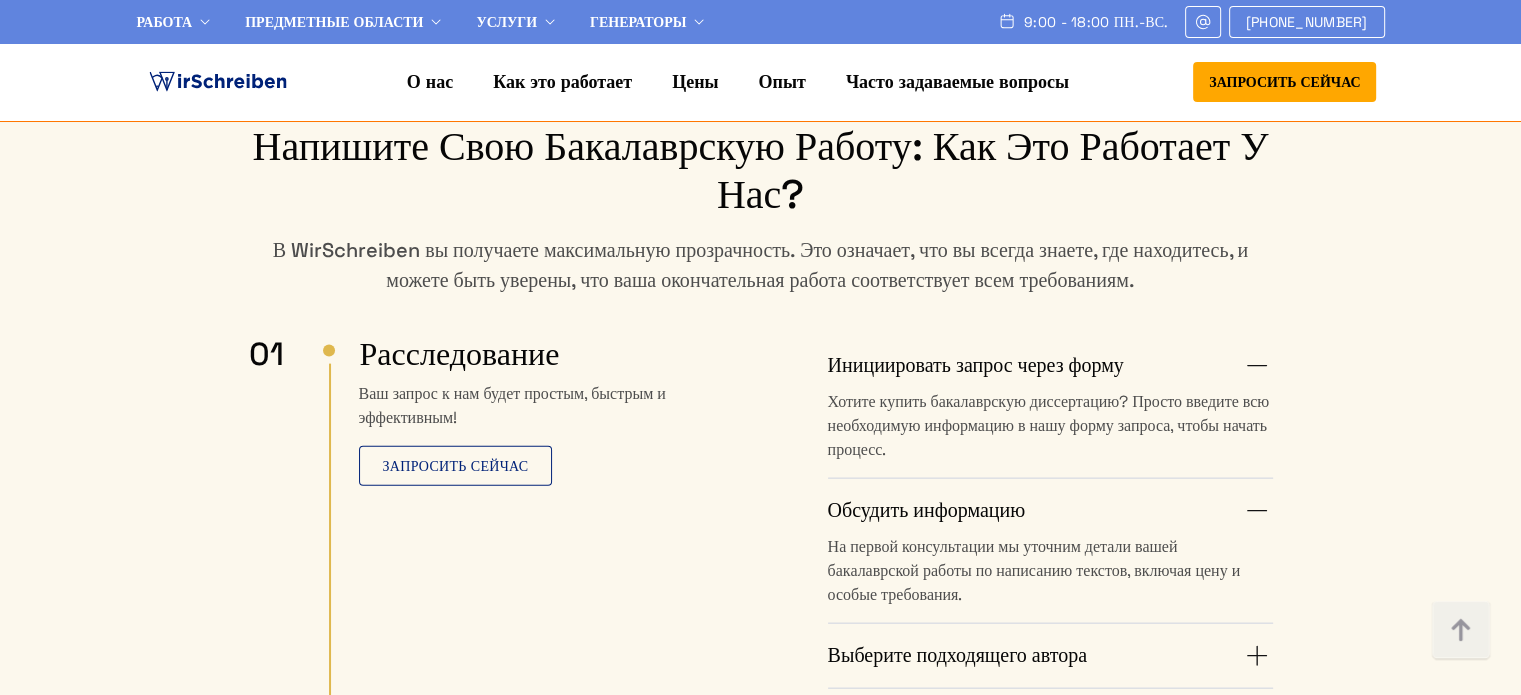click on "Выберите подходящего автора" at bounding box center [1050, 656] 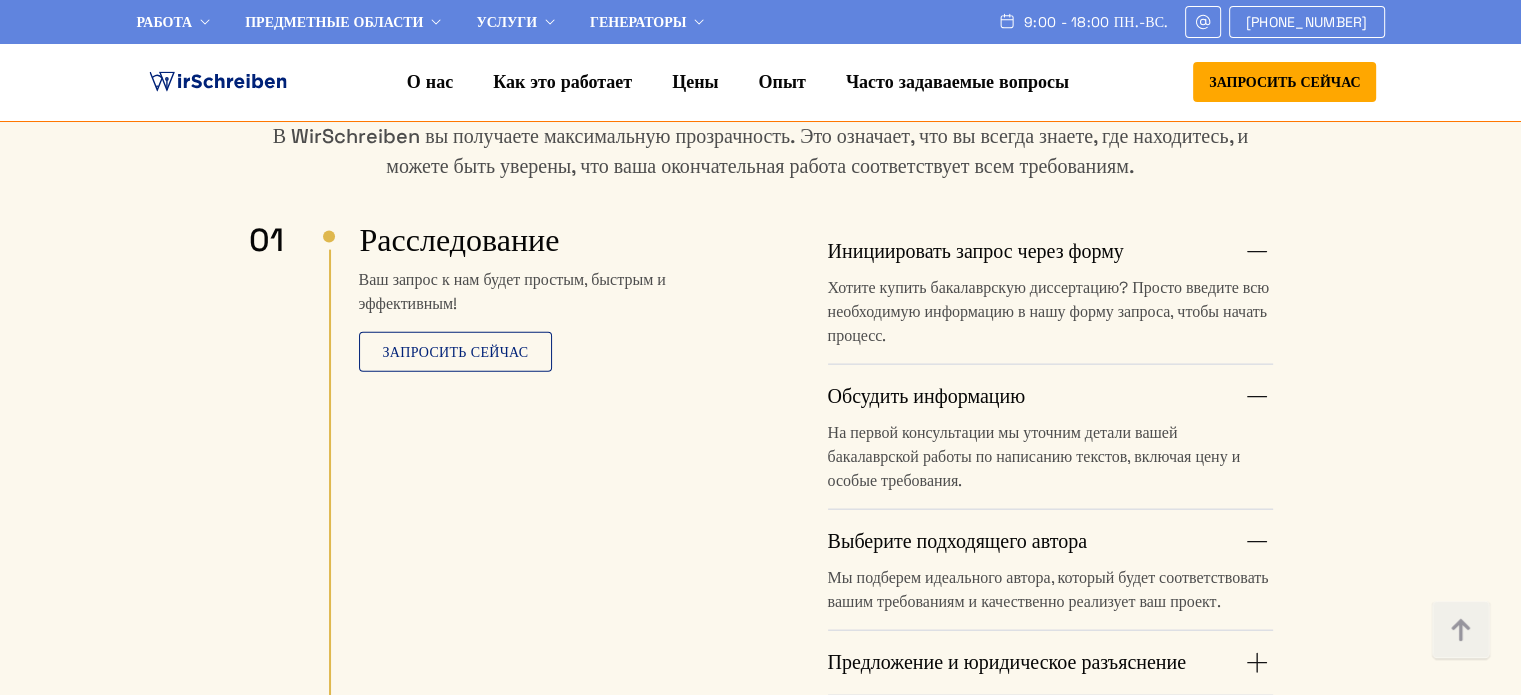 scroll, scrollTop: 4626, scrollLeft: 0, axis: vertical 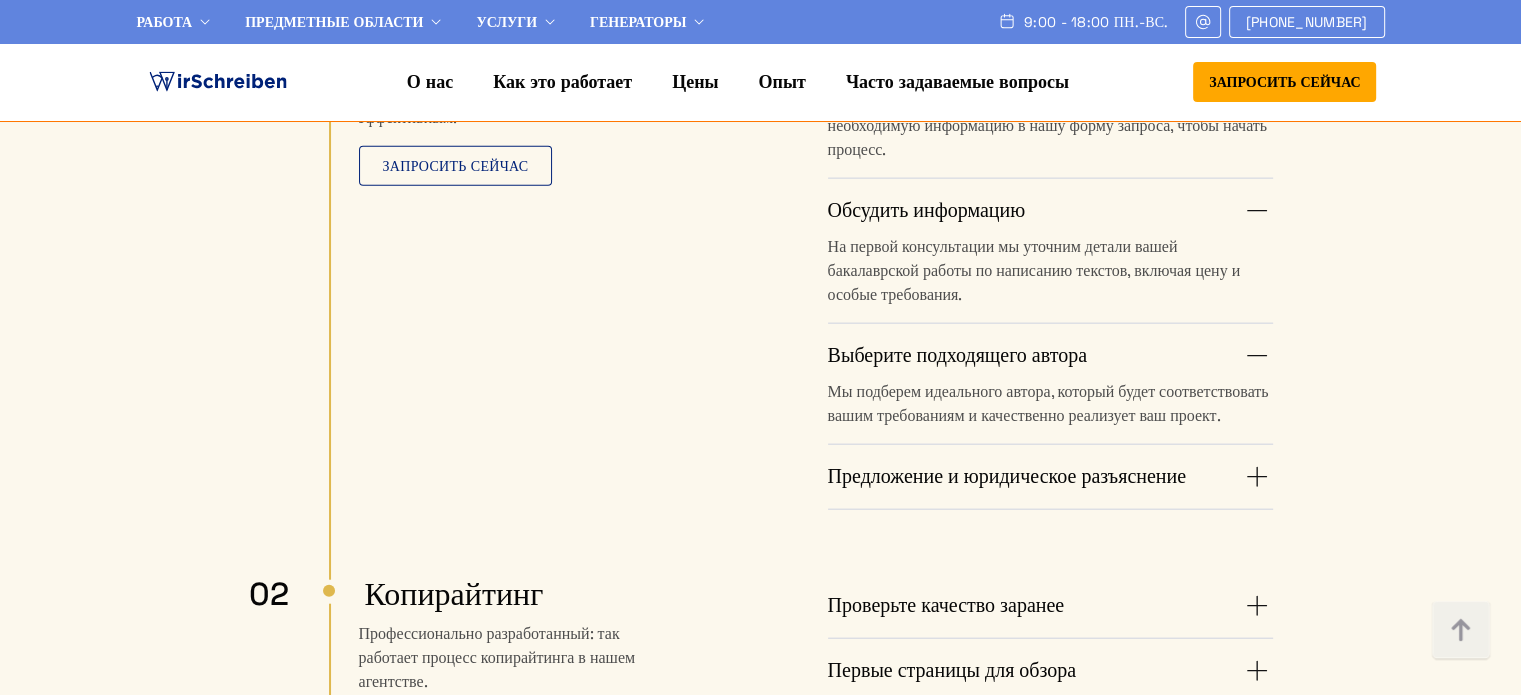 click on "Предложение и юридическое разъяснение" at bounding box center [1050, 477] 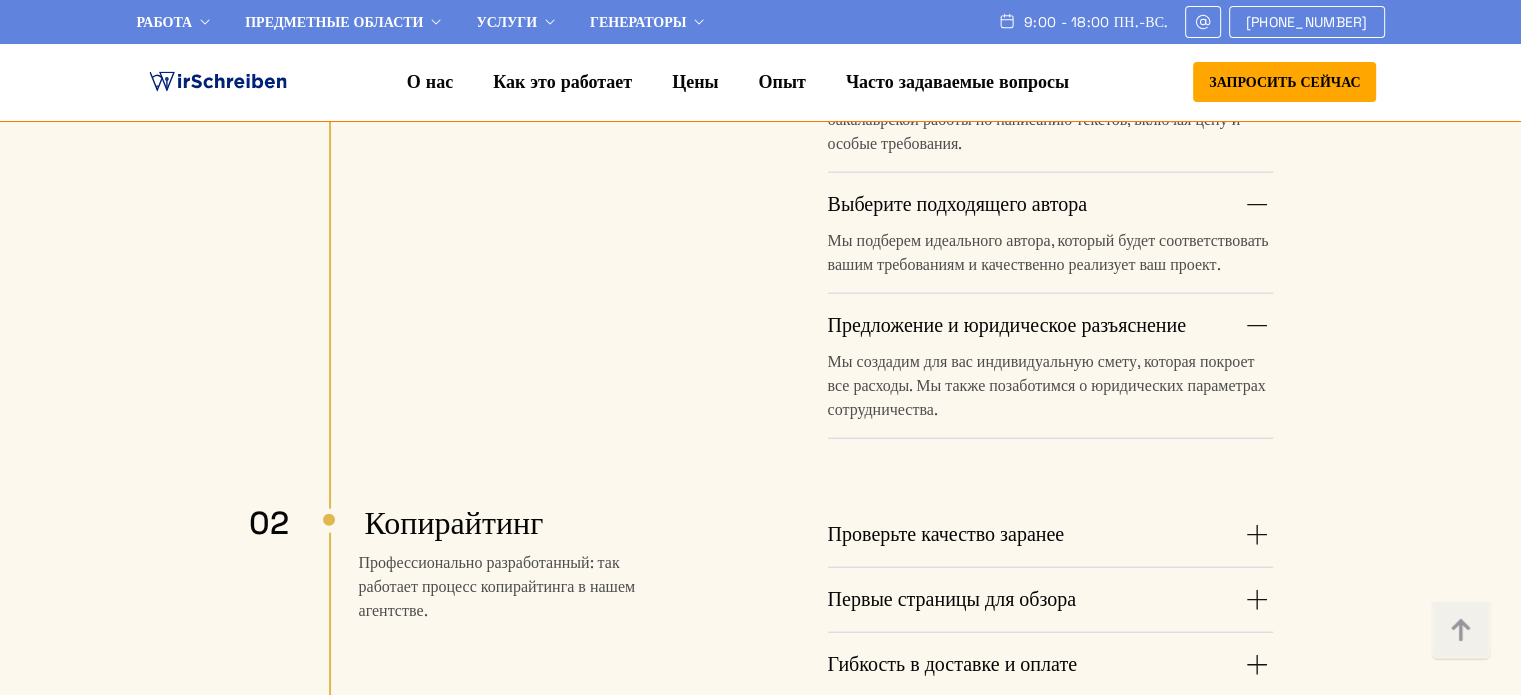 scroll, scrollTop: 4926, scrollLeft: 0, axis: vertical 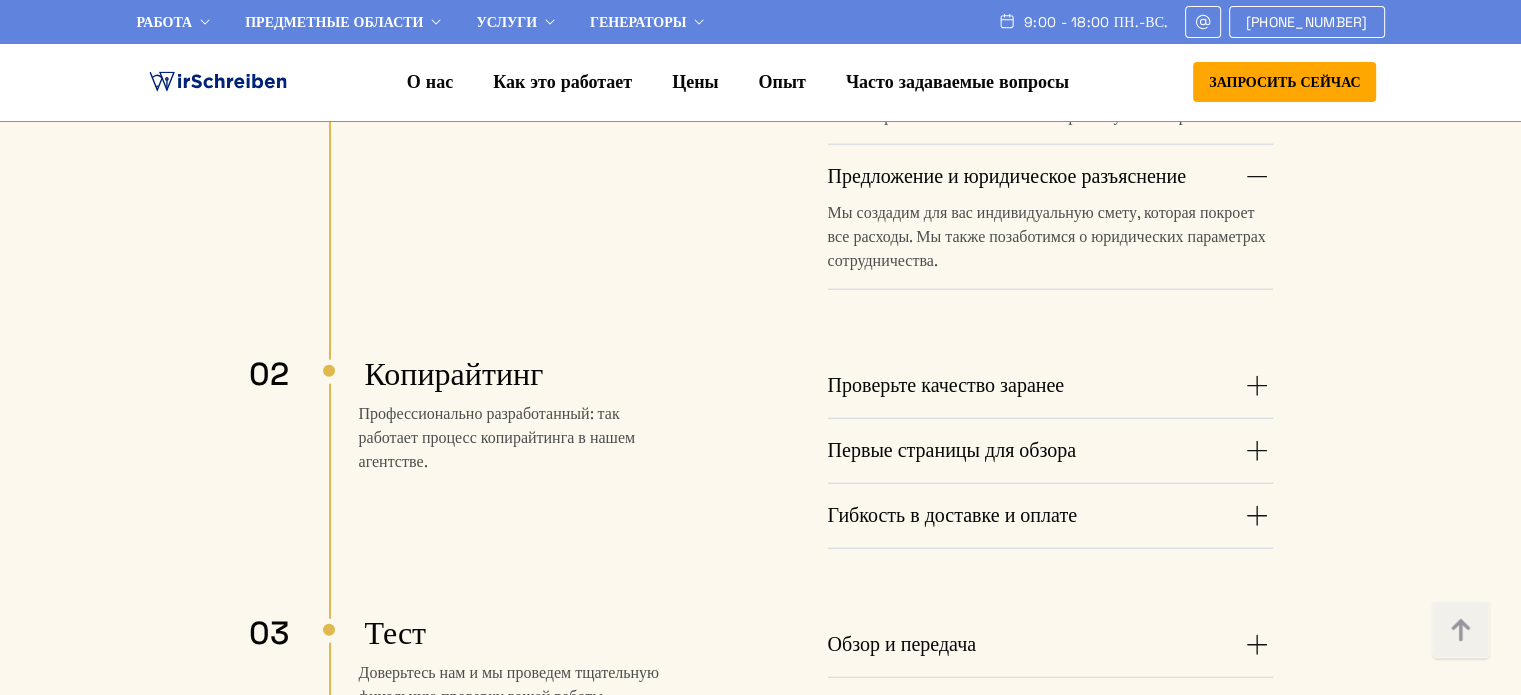 click on "Проверьте качество заранее" at bounding box center (1050, 386) 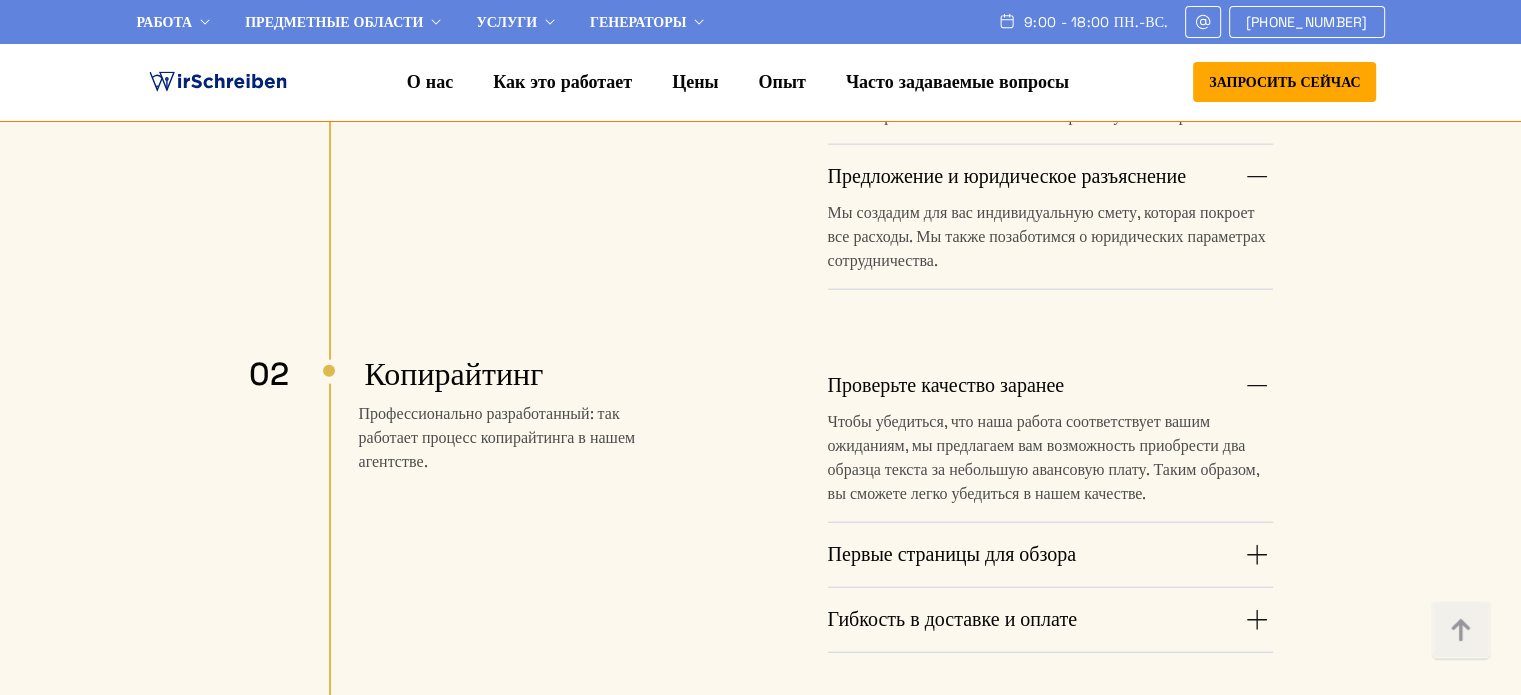 click on "Первые страницы для обзора" at bounding box center (1050, 555) 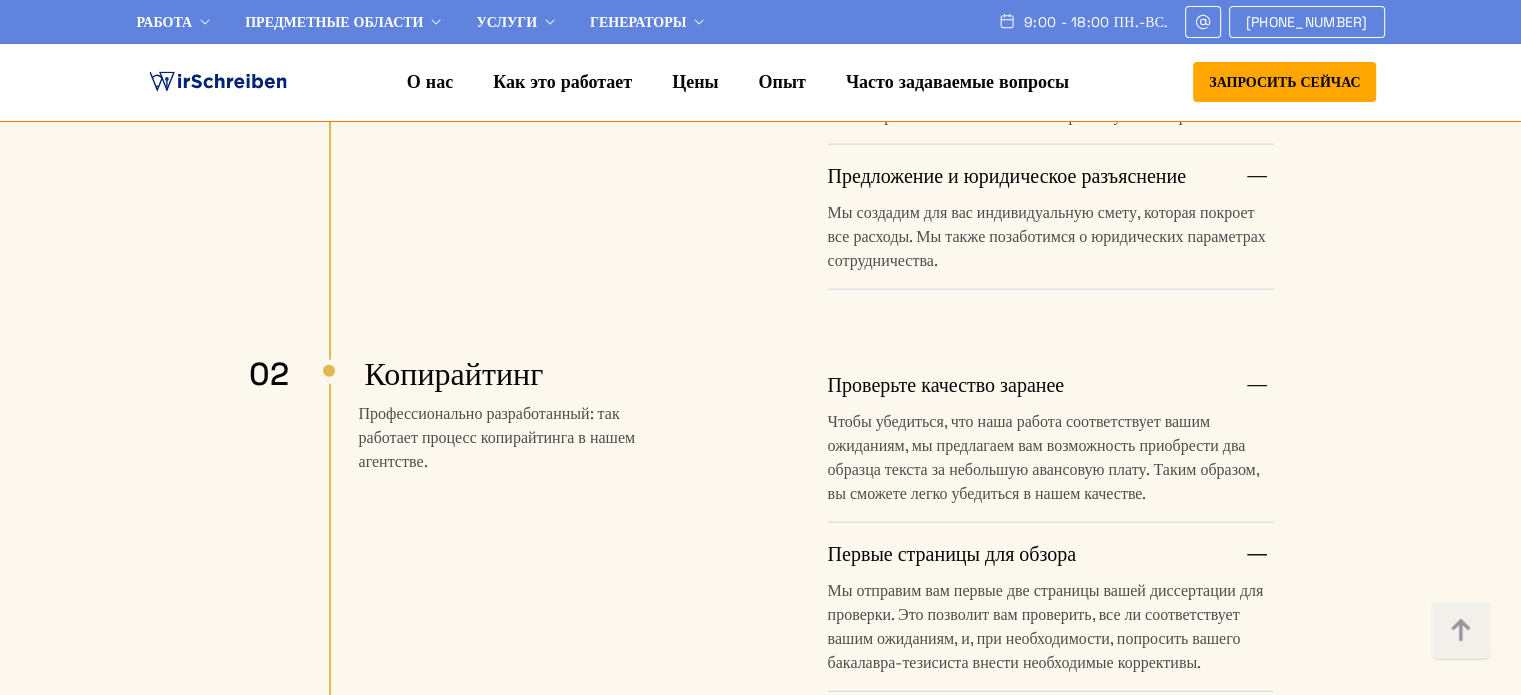 click on "Гибкость в доставке и оплате" at bounding box center [1050, 724] 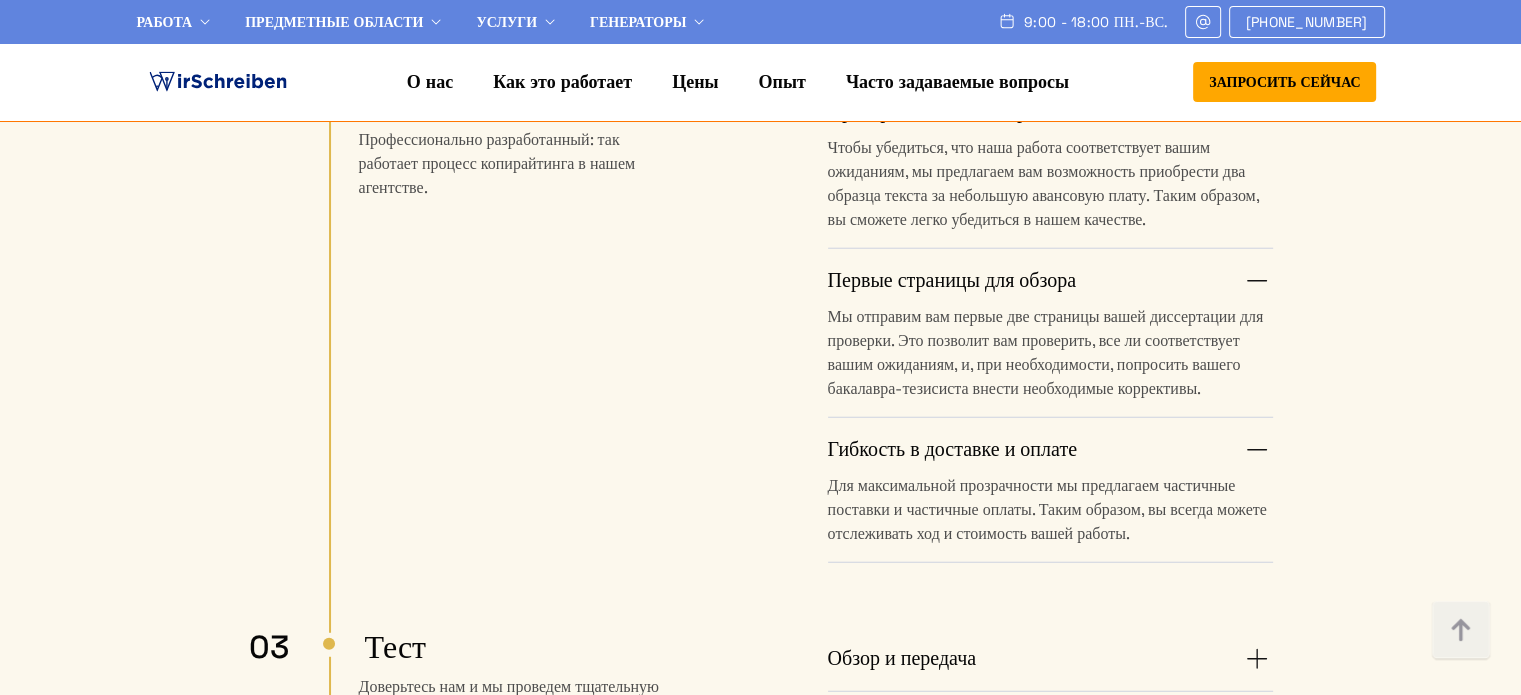 scroll, scrollTop: 5226, scrollLeft: 0, axis: vertical 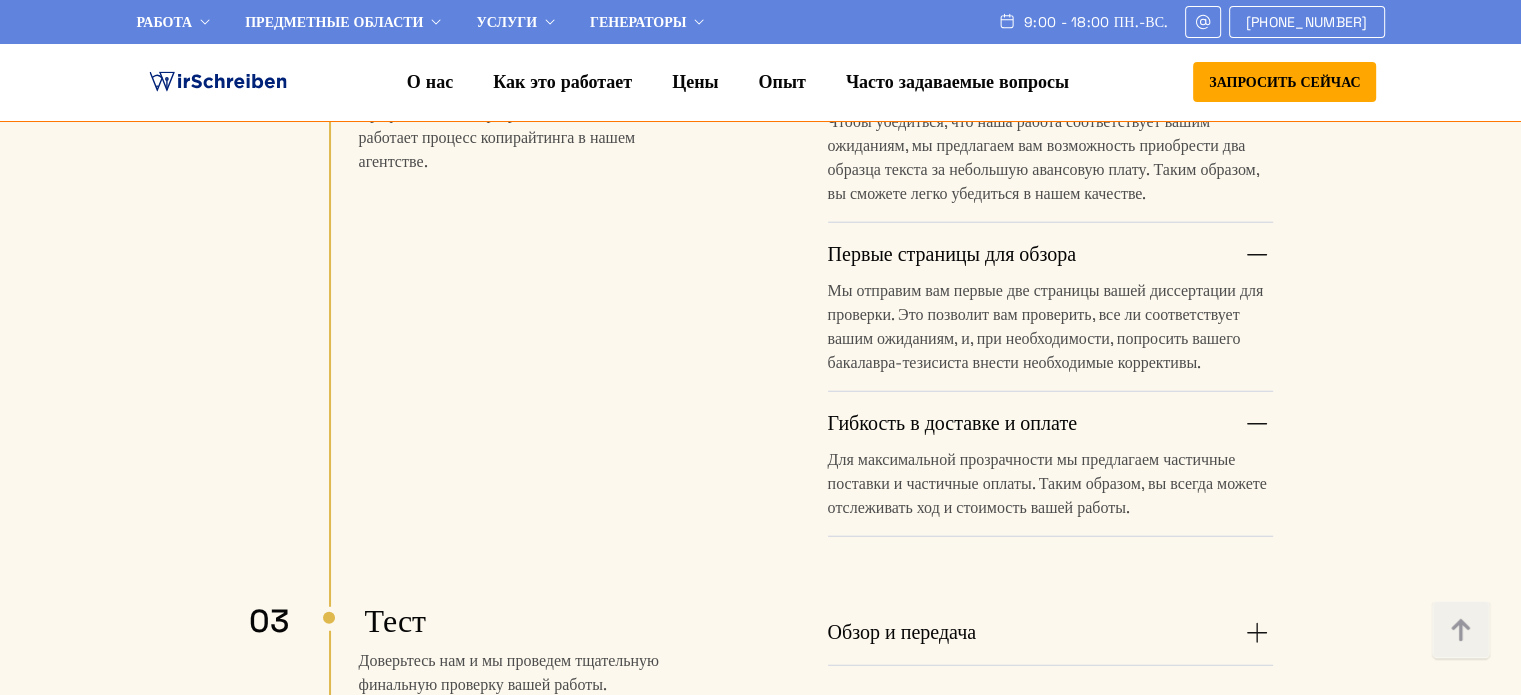click on "Обзор и передача
После завершения ваша работа будет тщательно проверена, чтобы гарантировать высочайшее качество. Этот процесс является неотъемлемой частью нашей поддержки бакалаврской диссертации. После того, как все критерии будут выполнены, наша команда завершит окончательную передачу." at bounding box center (1050, 641) 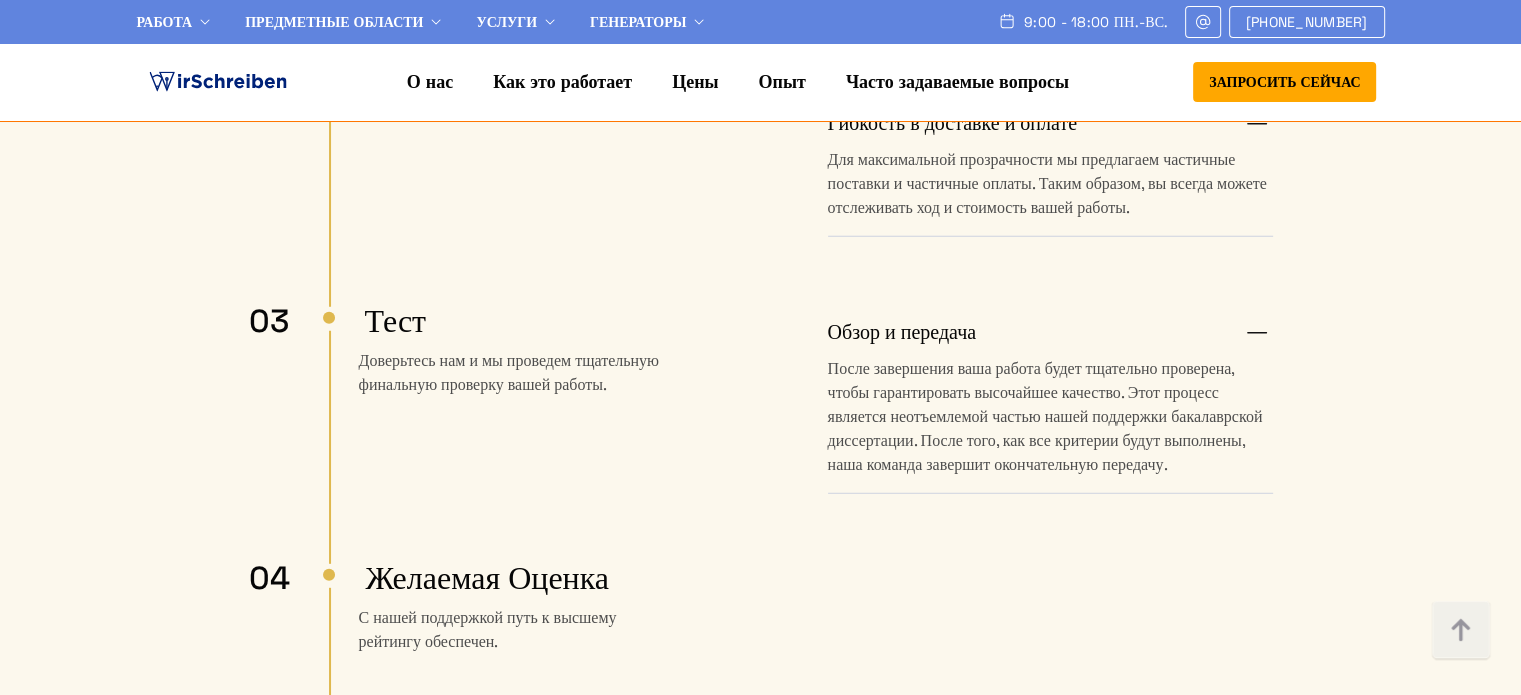 scroll, scrollTop: 5826, scrollLeft: 0, axis: vertical 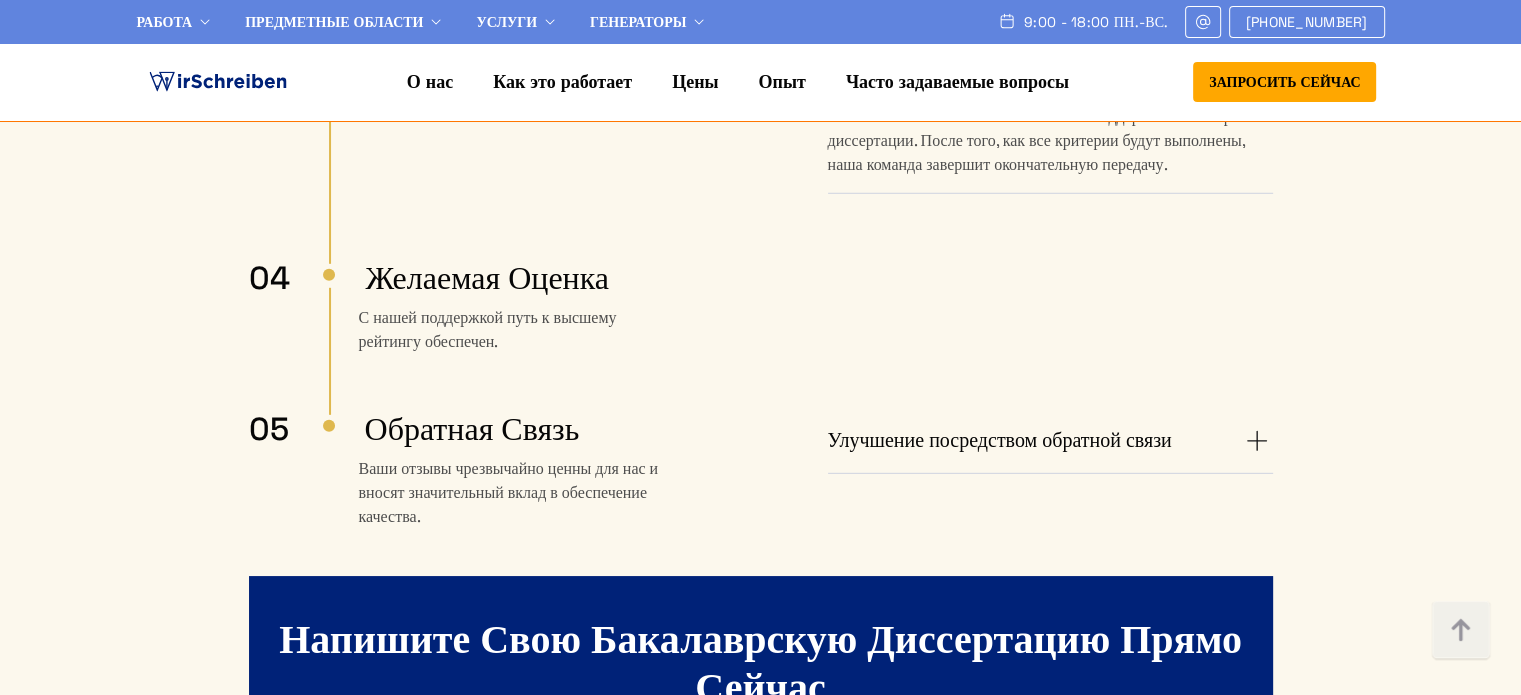 click on "Улучшение посредством обратной связи" at bounding box center (1050, 441) 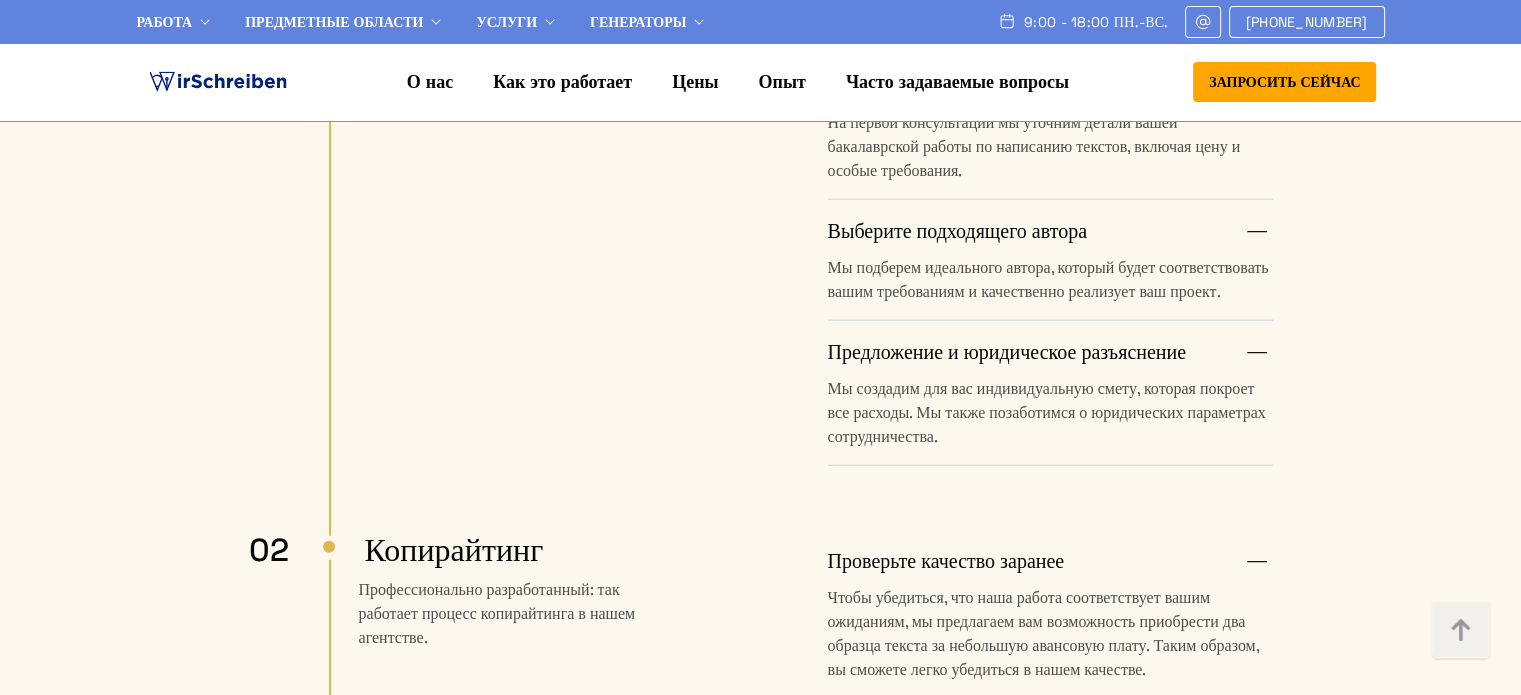 scroll, scrollTop: 4726, scrollLeft: 0, axis: vertical 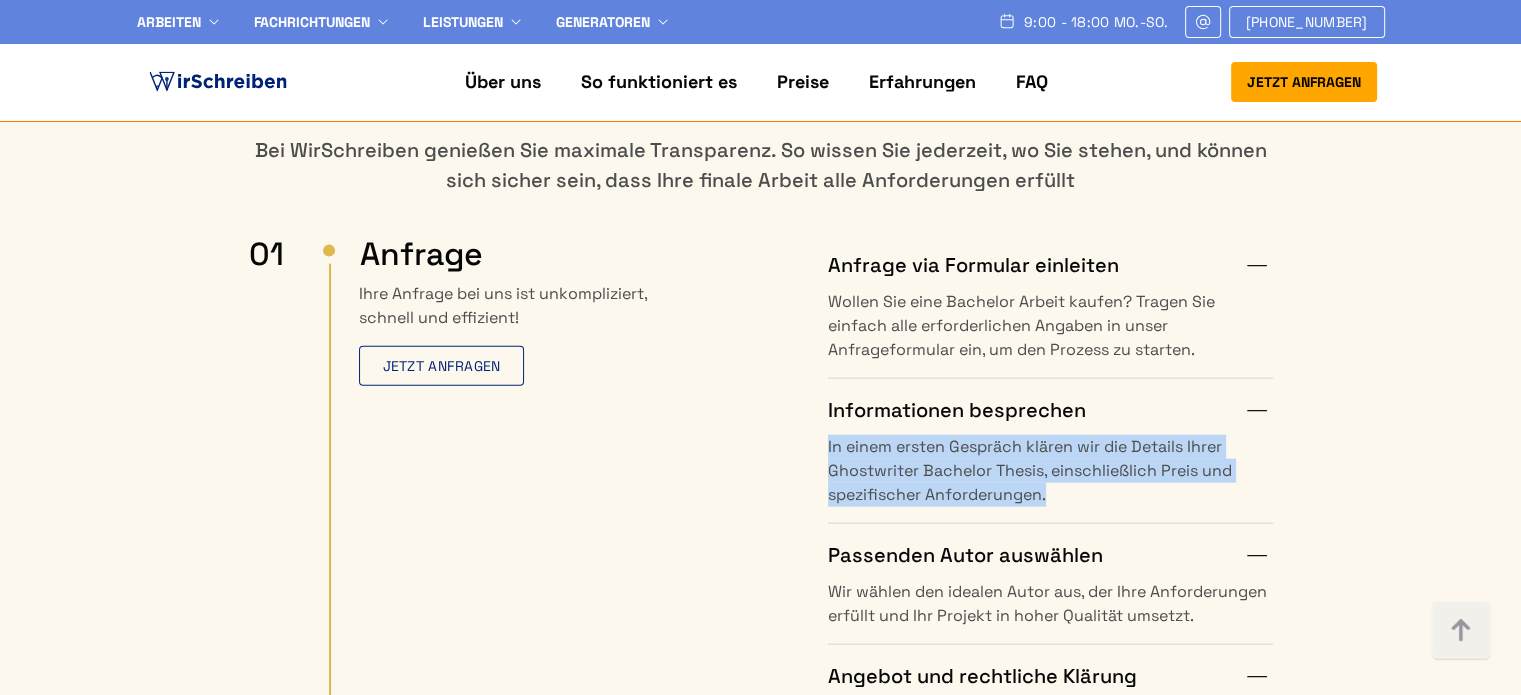 drag, startPoint x: 1040, startPoint y: 435, endPoint x: 808, endPoint y: 378, distance: 238.89957 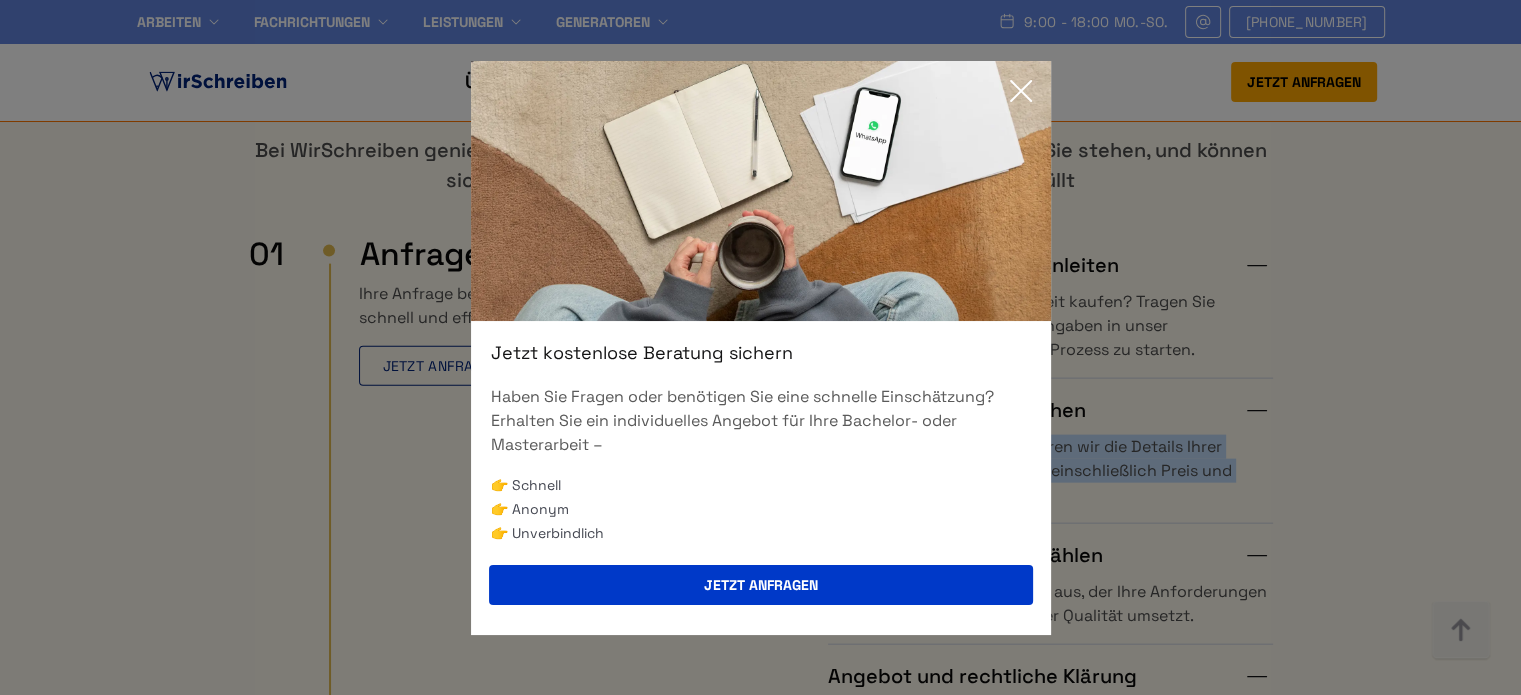 click 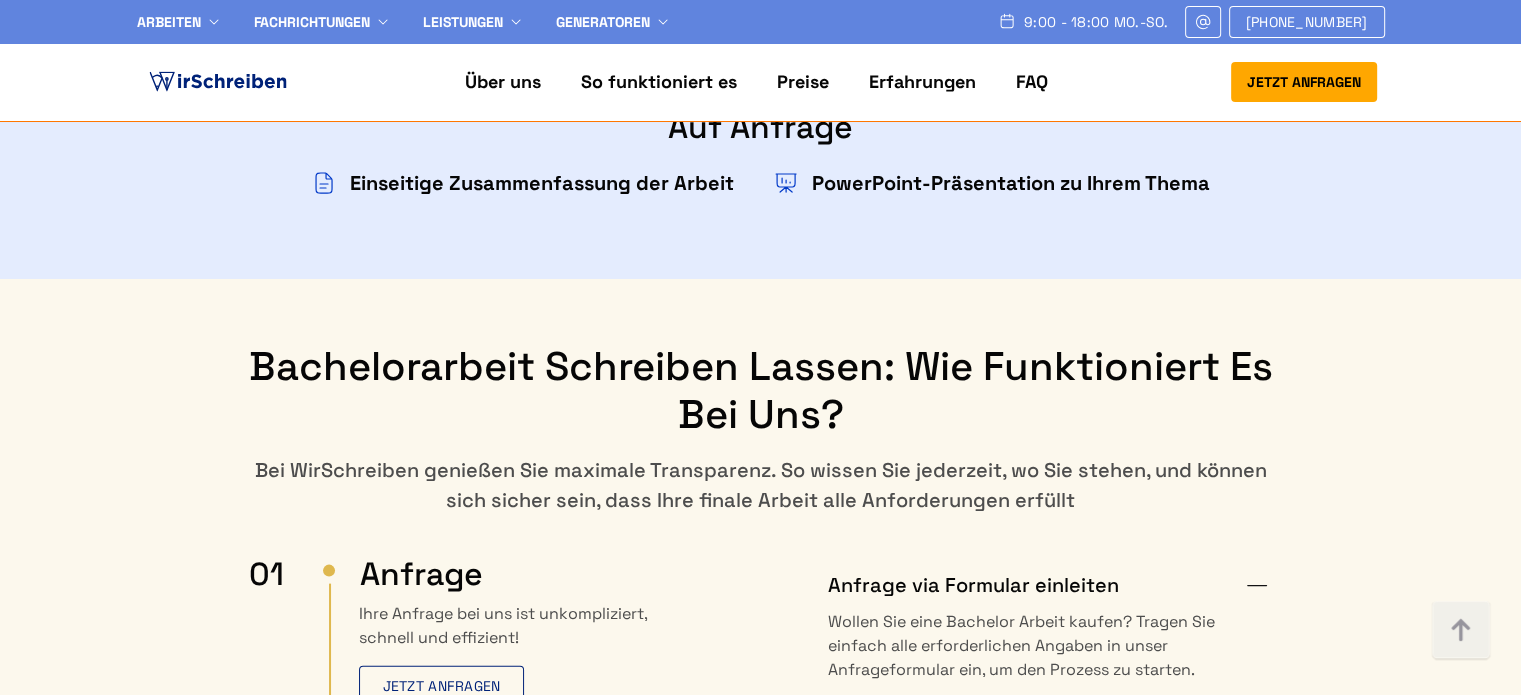 scroll, scrollTop: 4274, scrollLeft: 0, axis: vertical 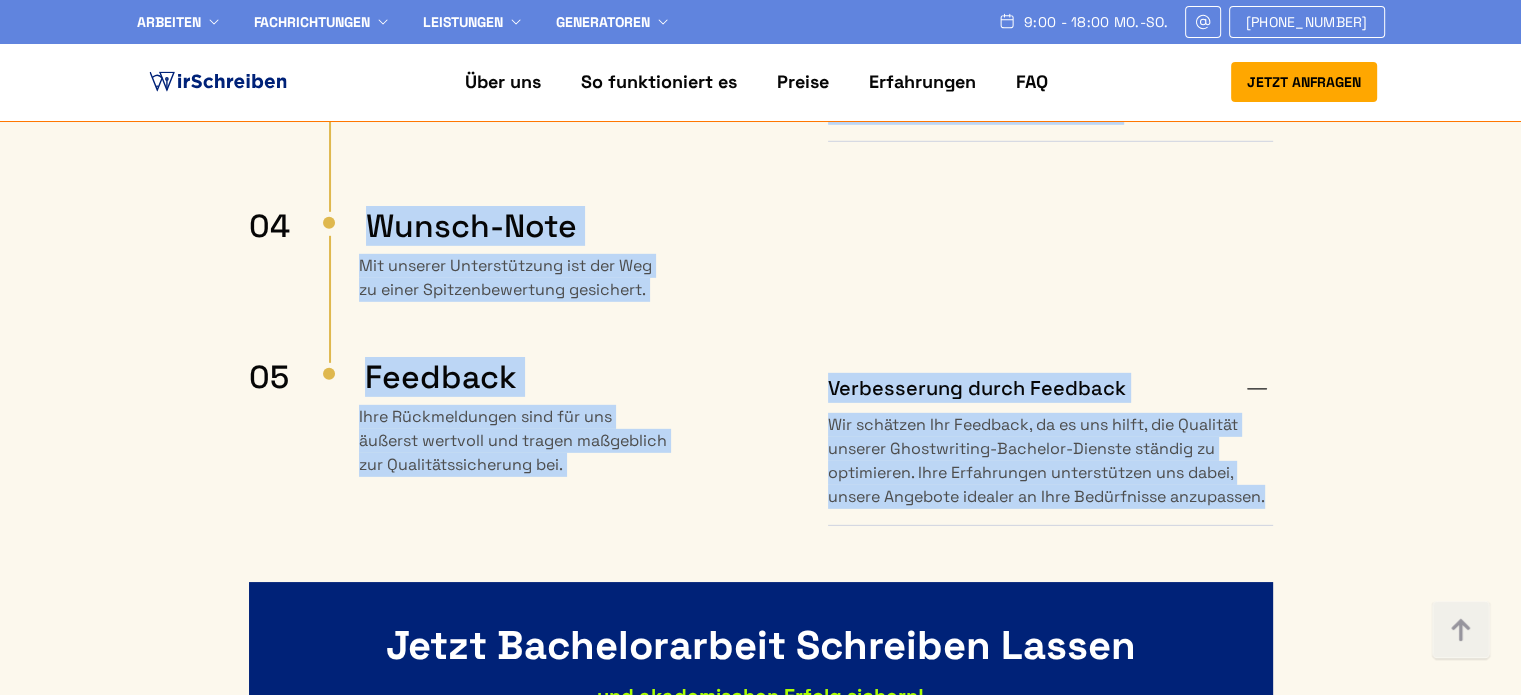drag, startPoint x: 276, startPoint y: 189, endPoint x: 1288, endPoint y: 489, distance: 1055.5302 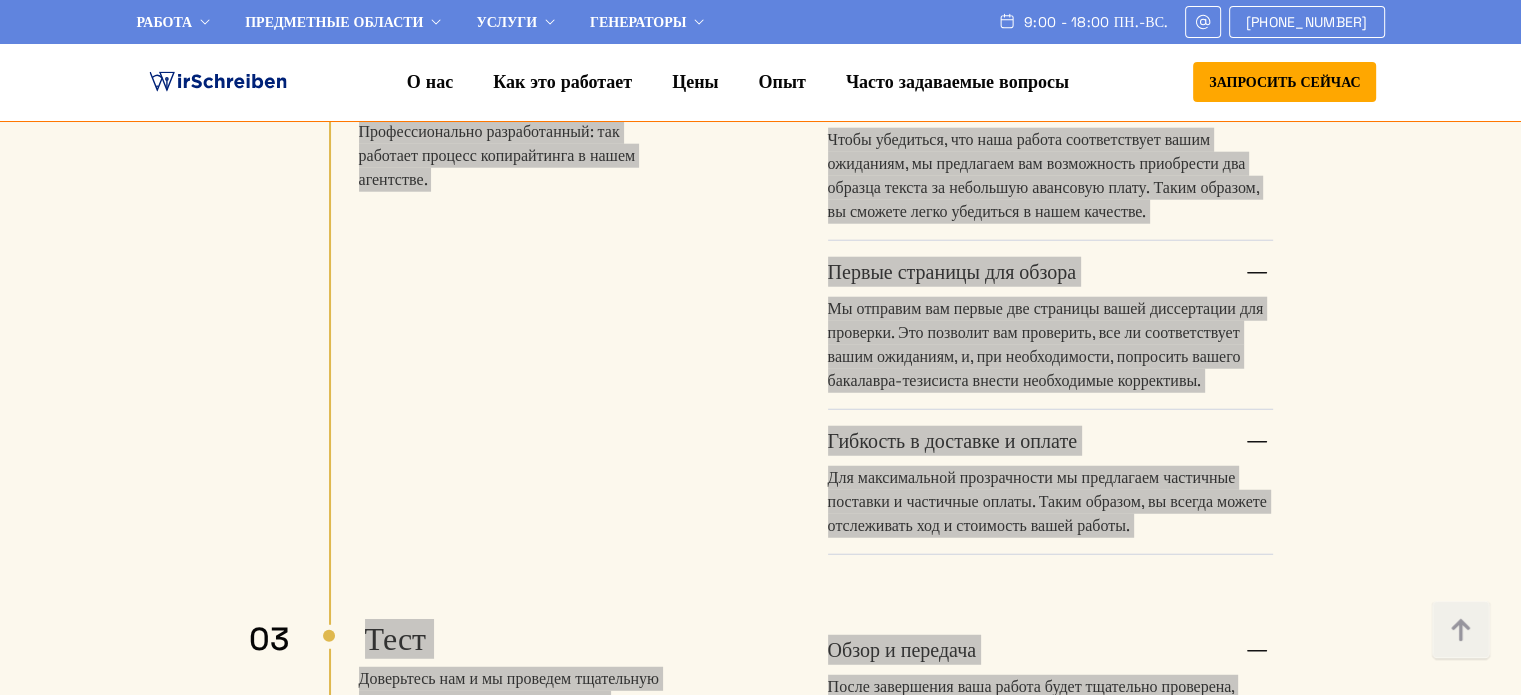scroll, scrollTop: 5078, scrollLeft: 0, axis: vertical 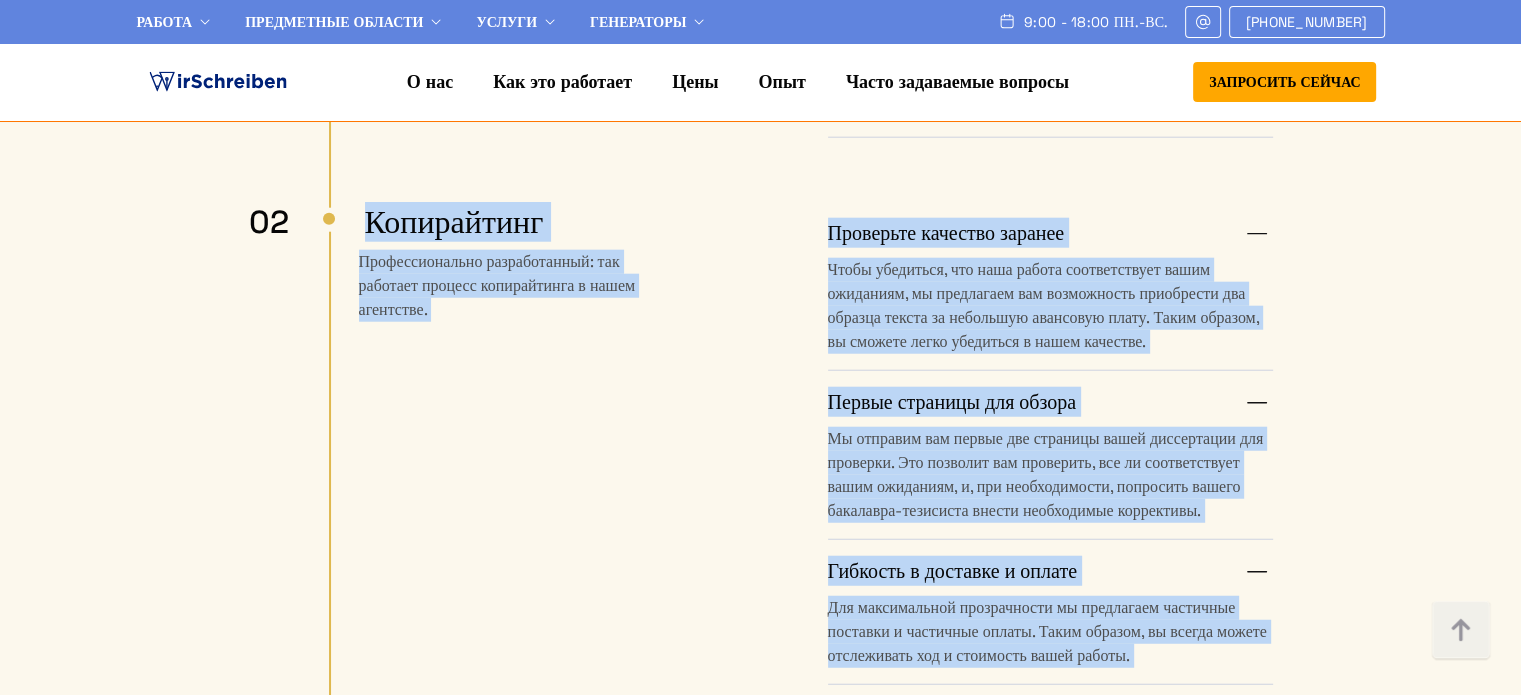 click on "Напишите свою бакалаврскую работу: Как это работает у нас?
В WirSchreiben вы получаете максимальную прозрачность. Это означает, что вы всегда знаете, где находитесь, и можете быть уверены, что ваша окончательная работа соответствует всем требованиям.
Расследование
Ваш запрос к нам будет простым, быстрым и эффективным!
Запросить сейчас" at bounding box center [760, 518] 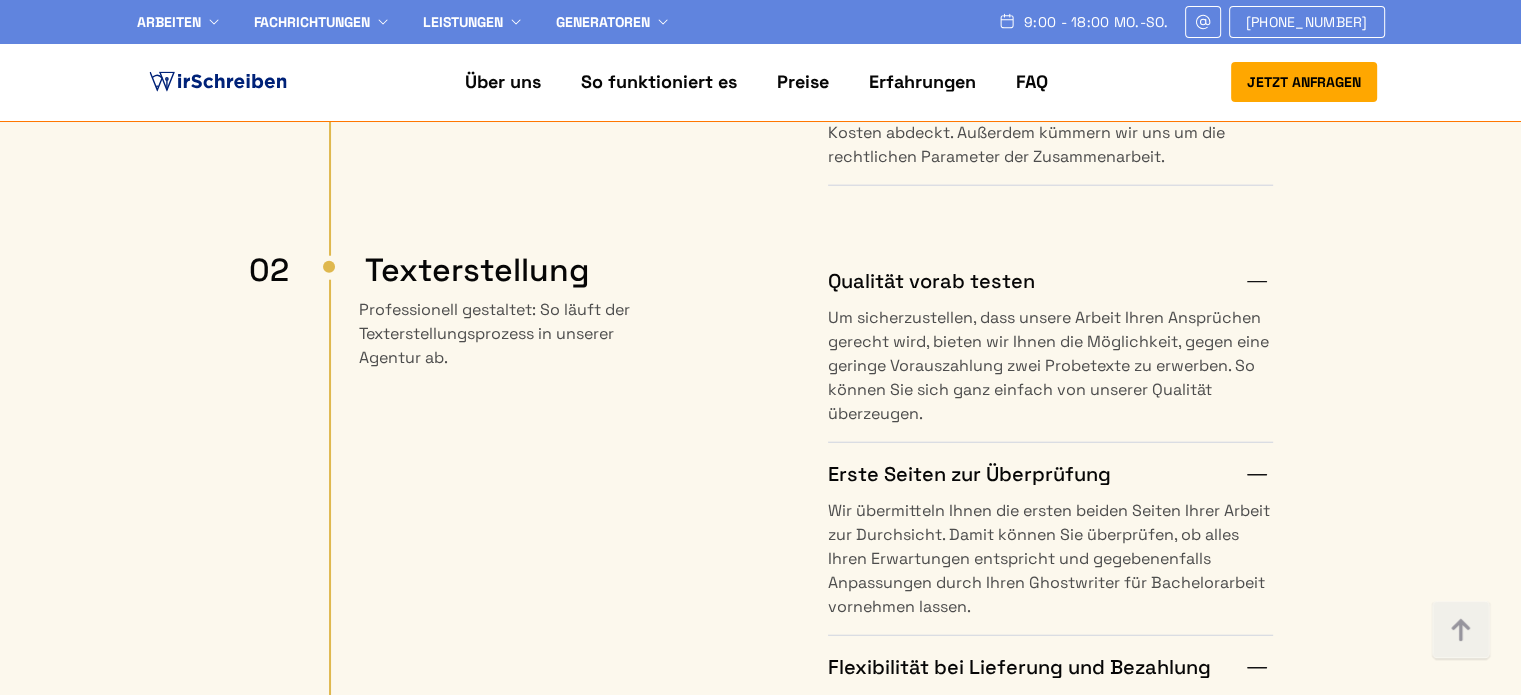 scroll, scrollTop: 5102, scrollLeft: 0, axis: vertical 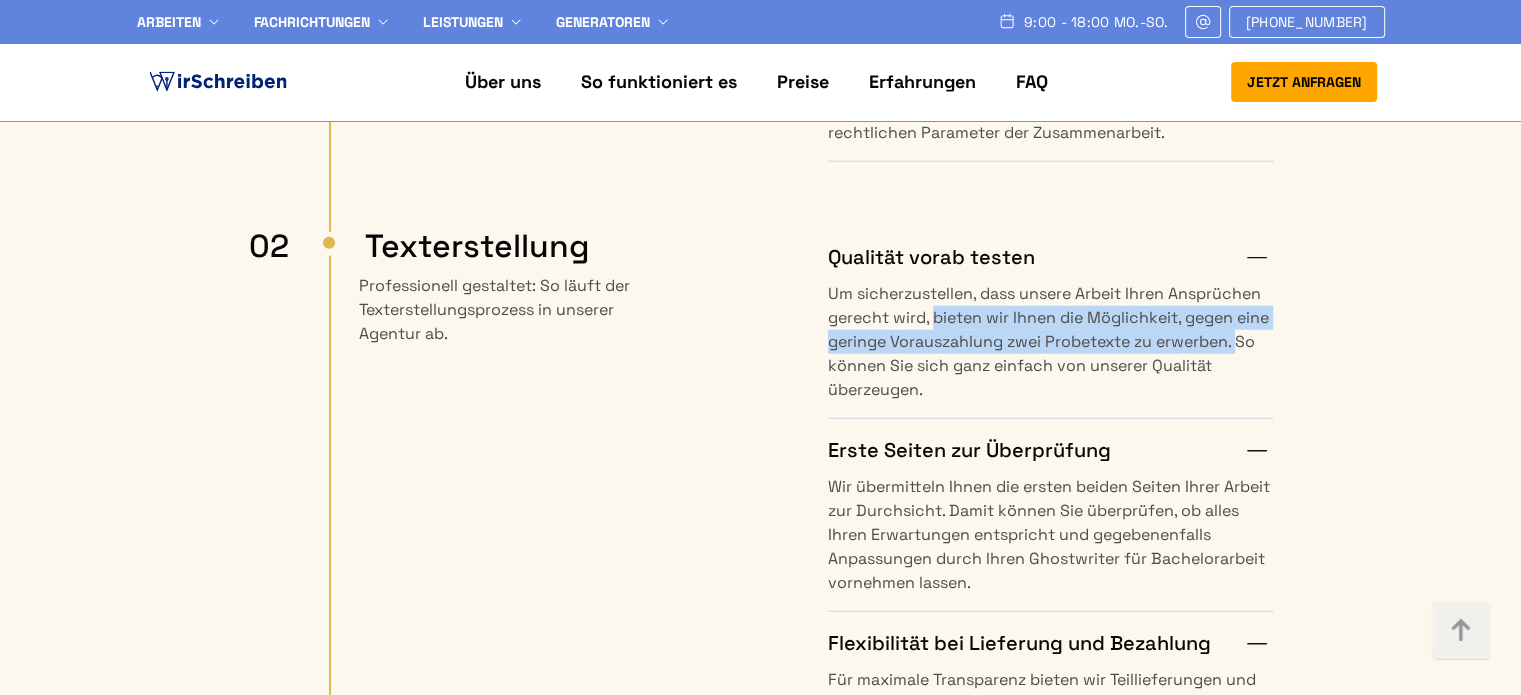 drag, startPoint x: 906, startPoint y: 306, endPoint x: 932, endPoint y: 261, distance: 51.971146 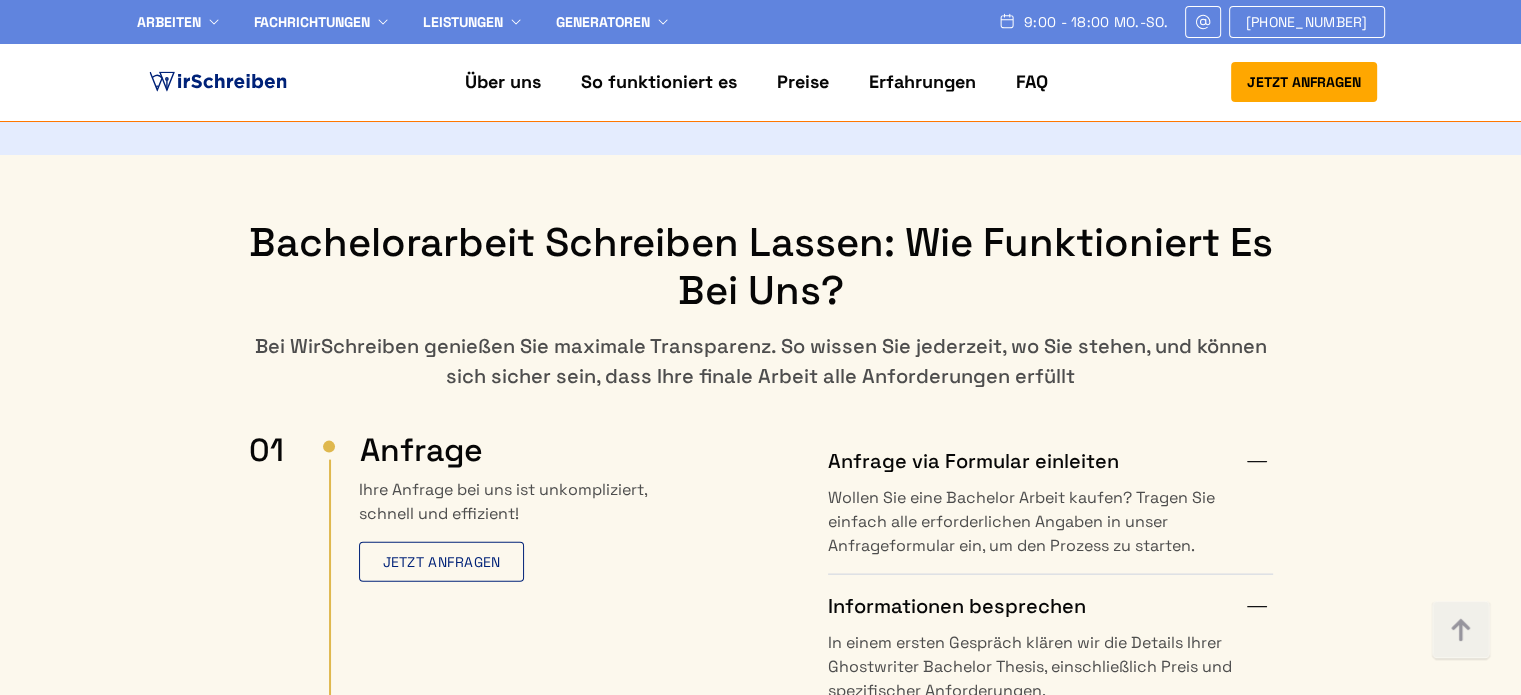 scroll, scrollTop: 4302, scrollLeft: 0, axis: vertical 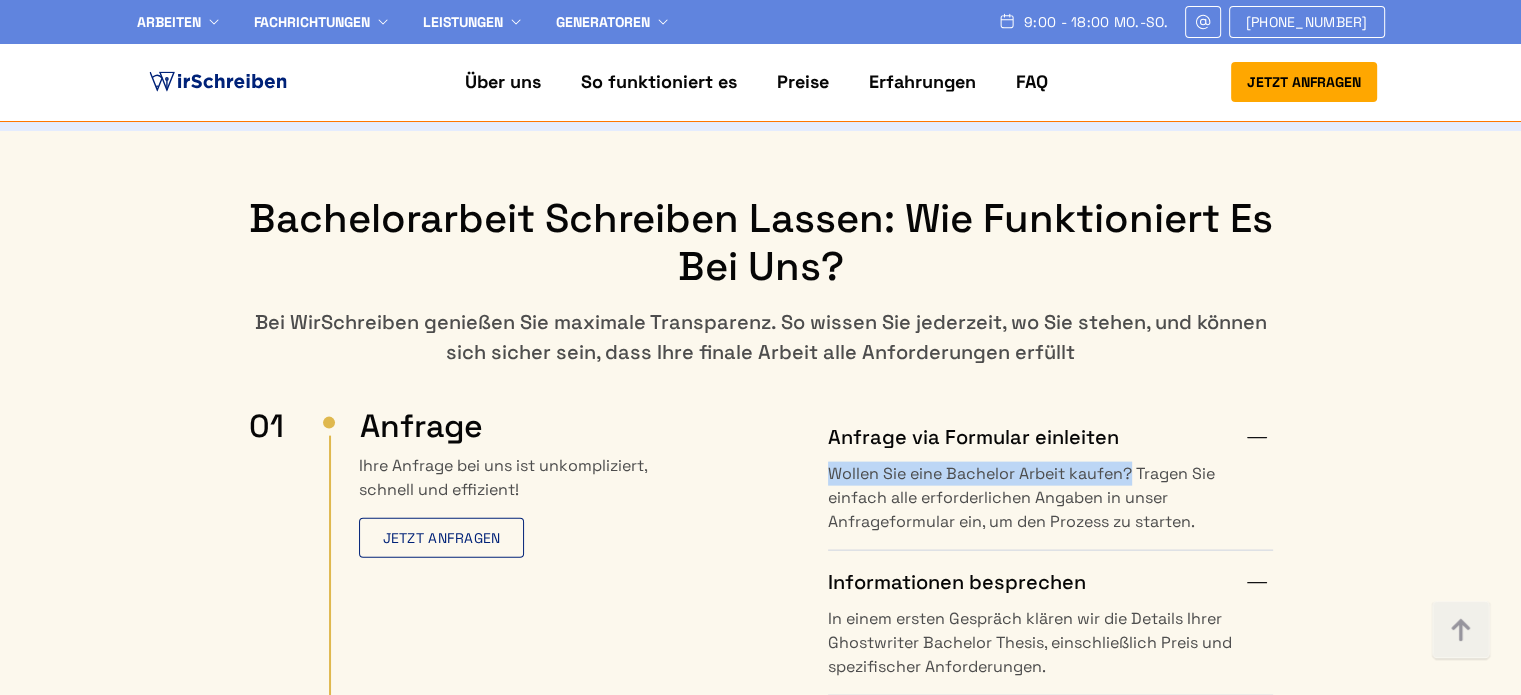 drag, startPoint x: 830, startPoint y: 415, endPoint x: 1133, endPoint y: 422, distance: 303.08084 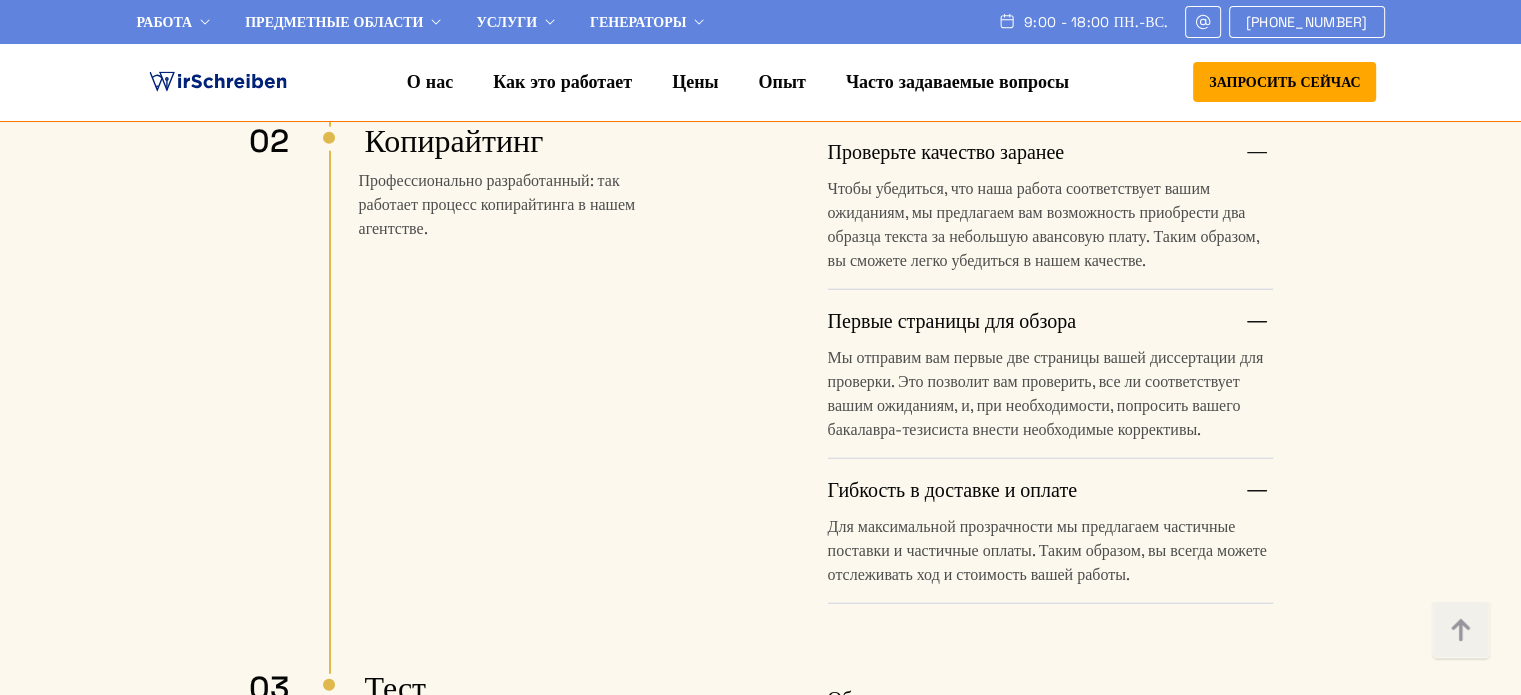 scroll, scrollTop: 5178, scrollLeft: 0, axis: vertical 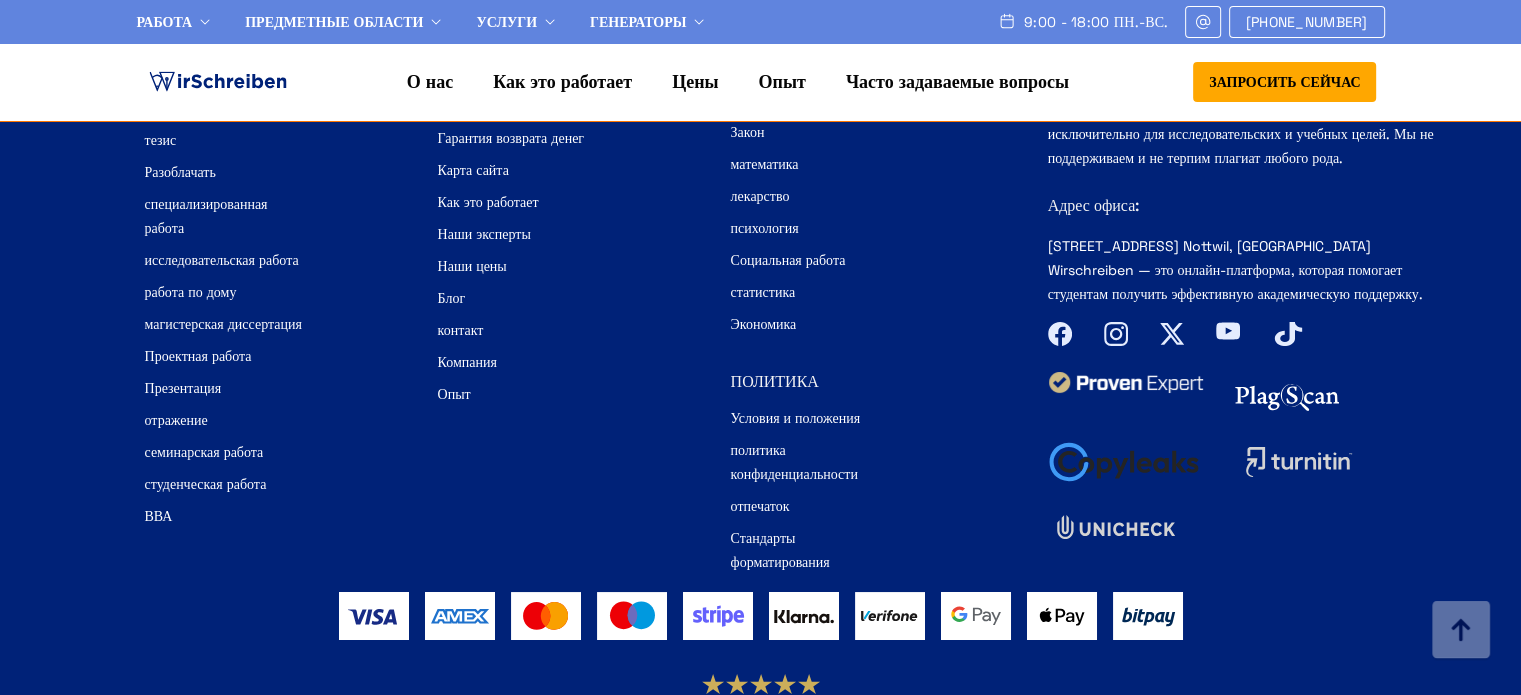 click on "Стандарты форматирования" at bounding box center (780, 550) 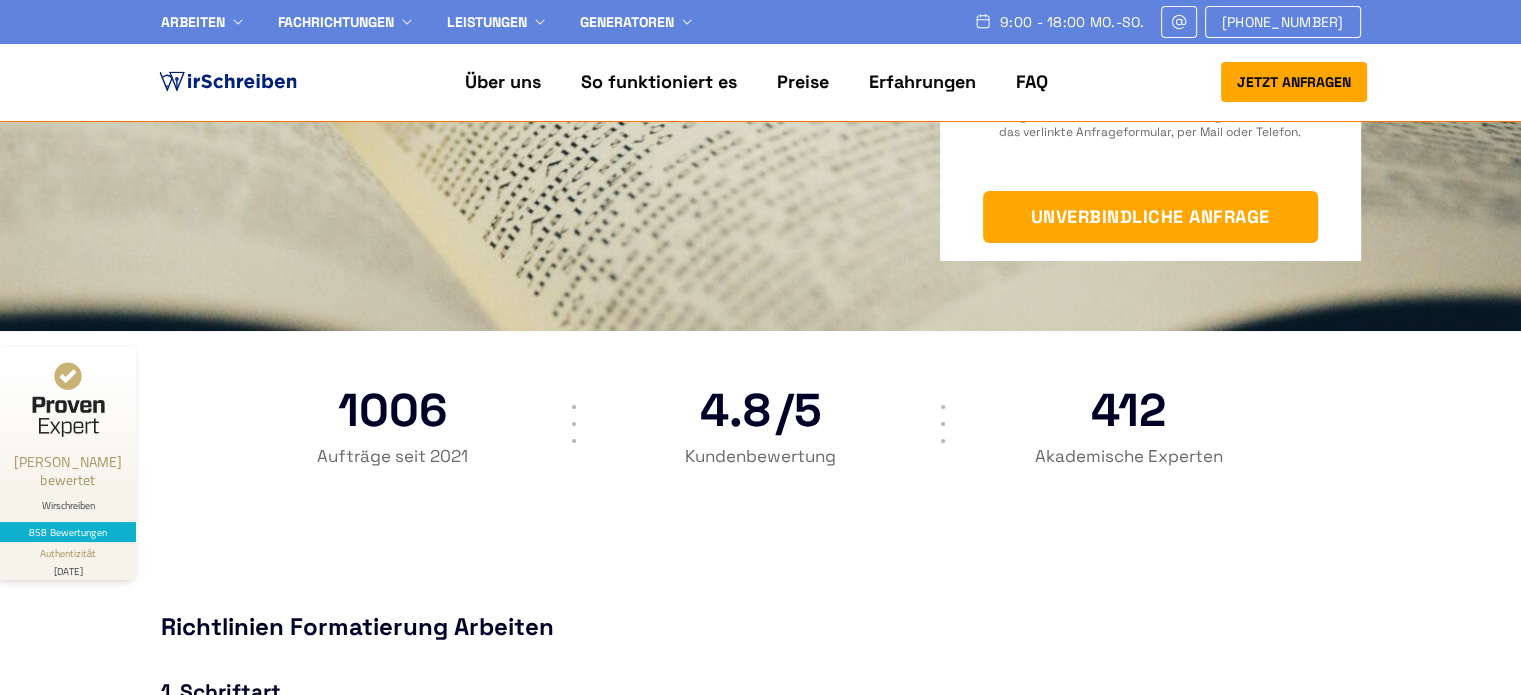 scroll, scrollTop: 979, scrollLeft: 0, axis: vertical 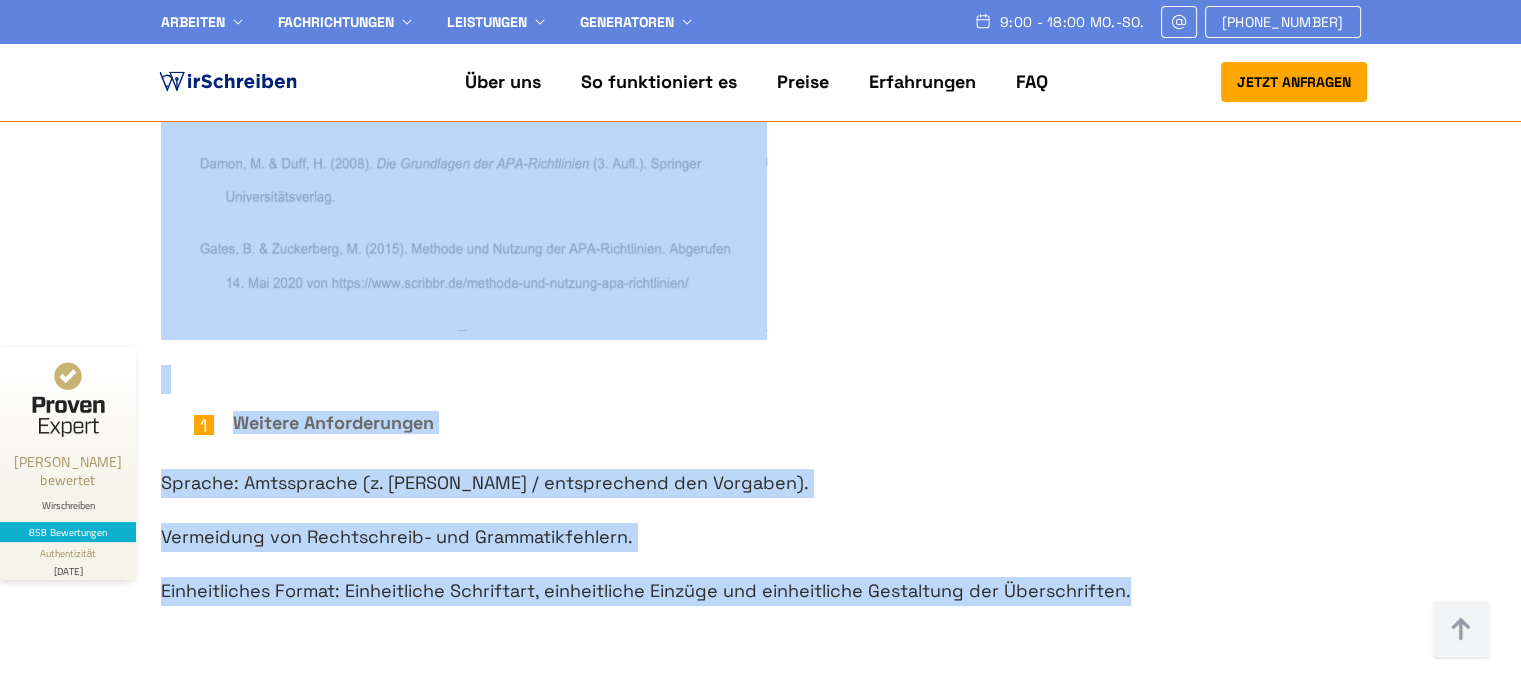 drag, startPoint x: 166, startPoint y: 187, endPoint x: 1164, endPoint y: 383, distance: 1017.0644 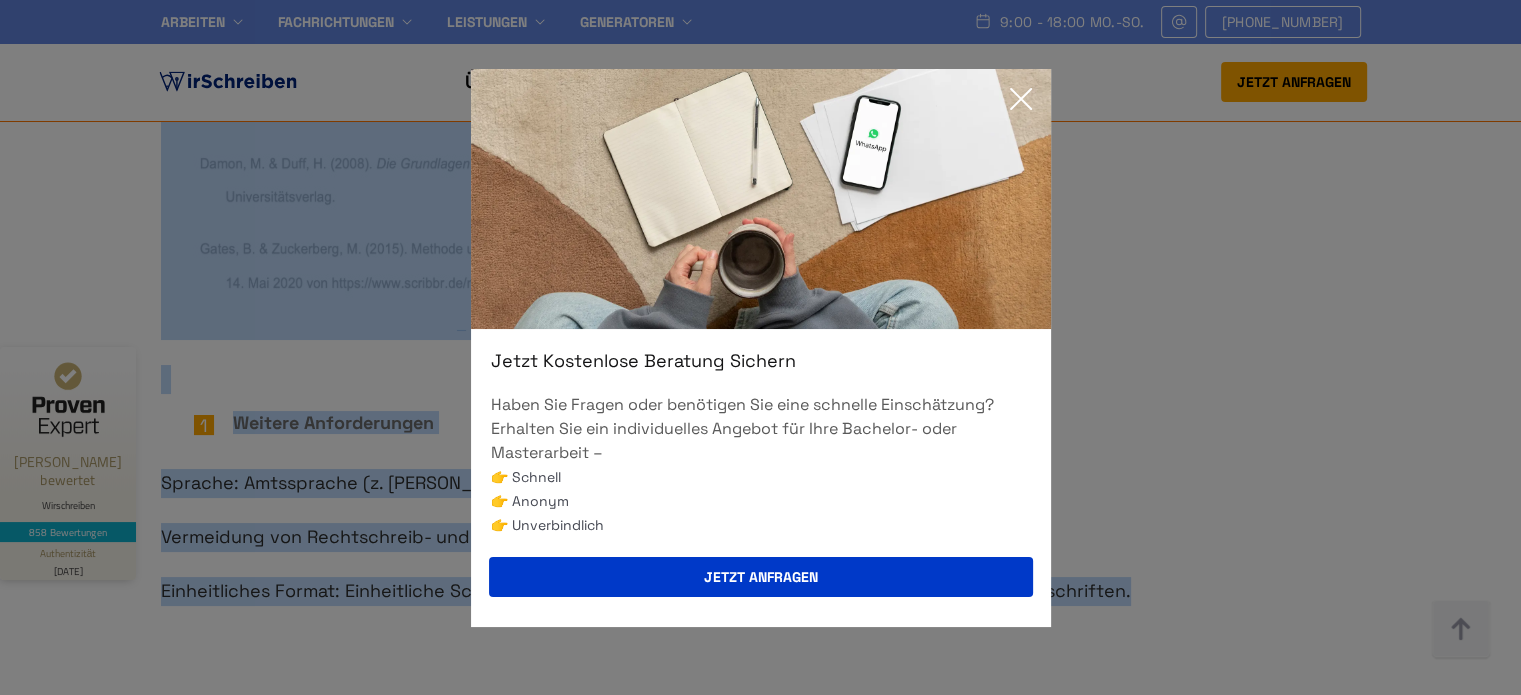 click 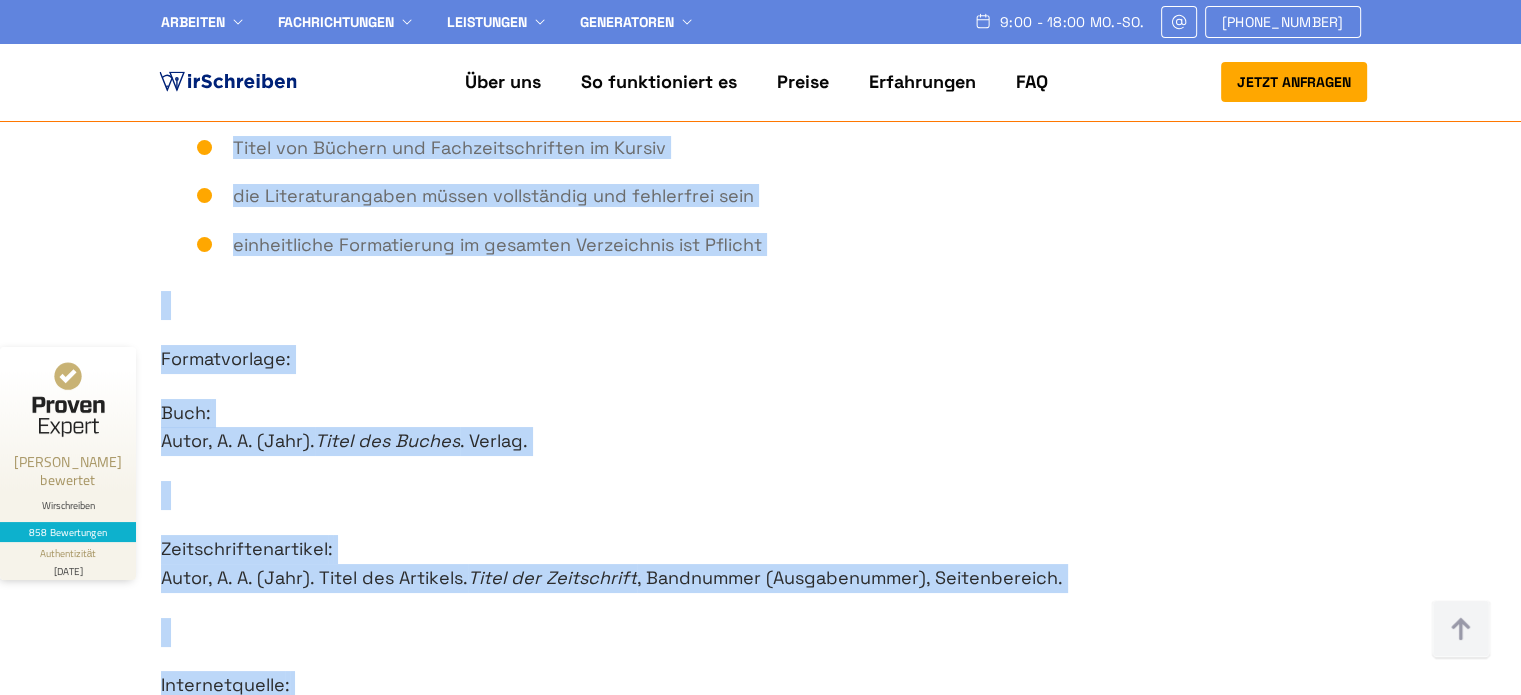scroll, scrollTop: 3350, scrollLeft: 0, axis: vertical 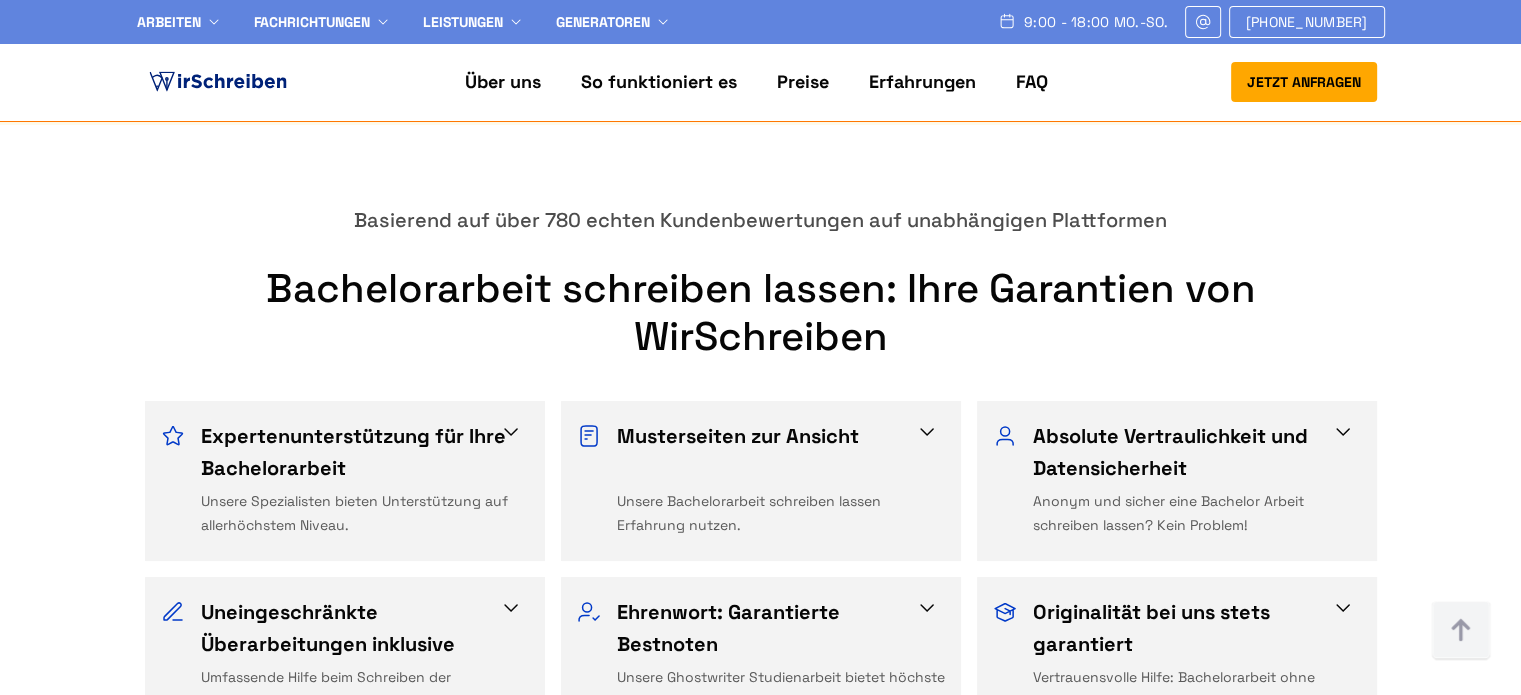 click at bounding box center (511, 432) 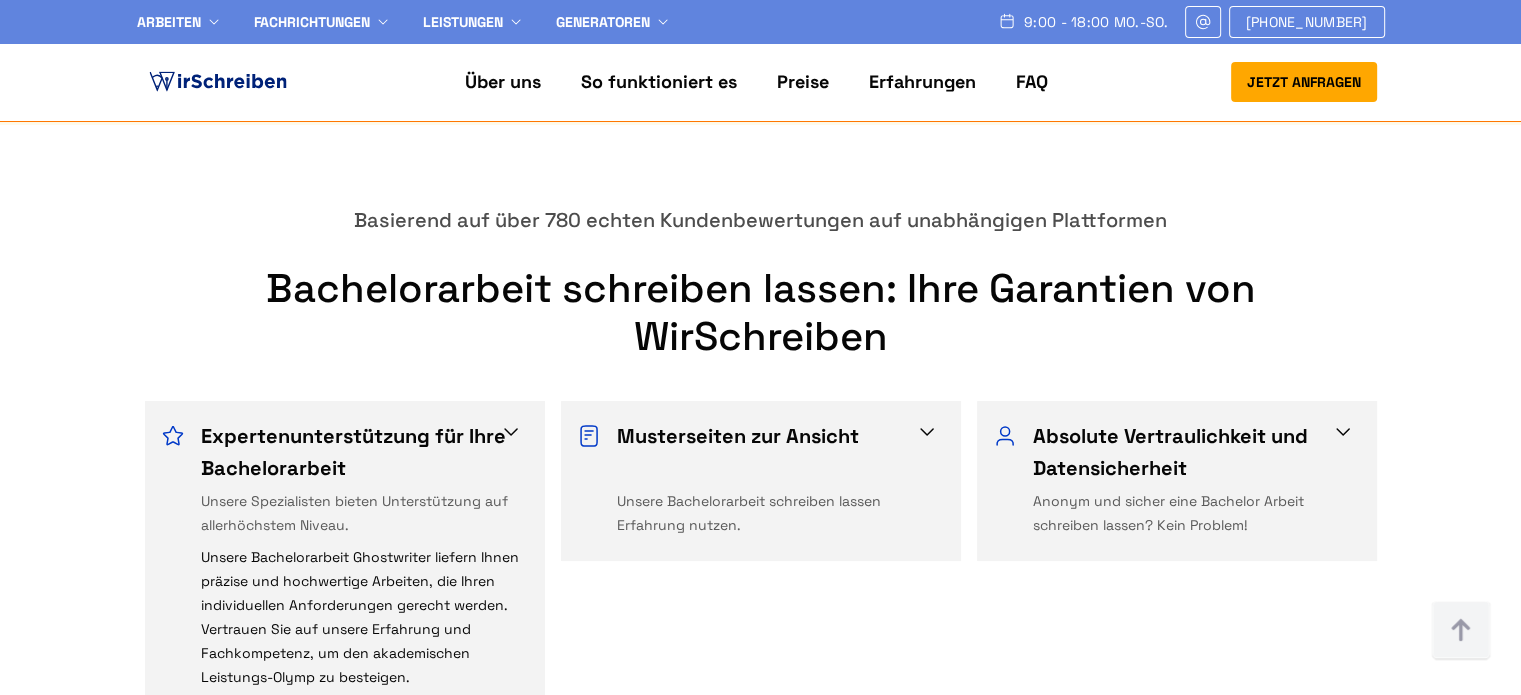 click at bounding box center [927, 432] 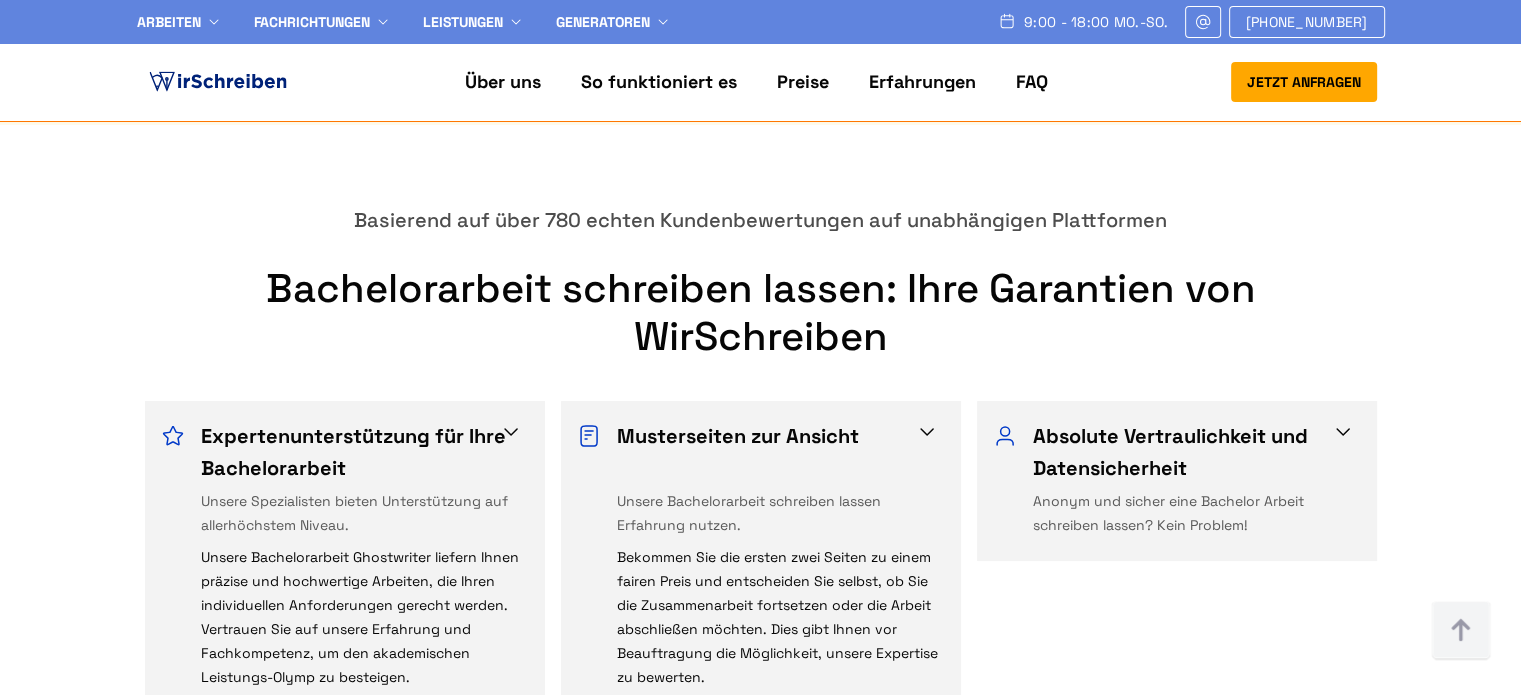 click at bounding box center (1343, 432) 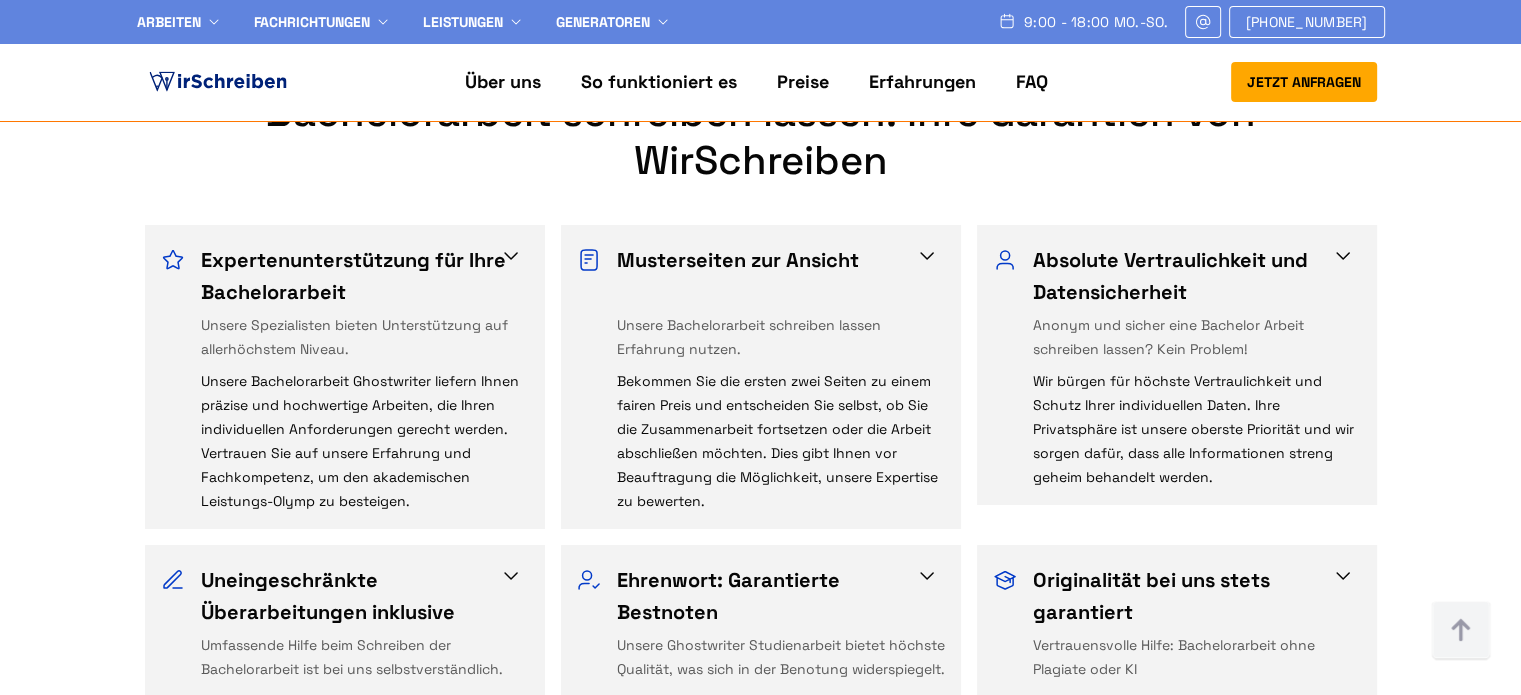 scroll, scrollTop: 1015, scrollLeft: 0, axis: vertical 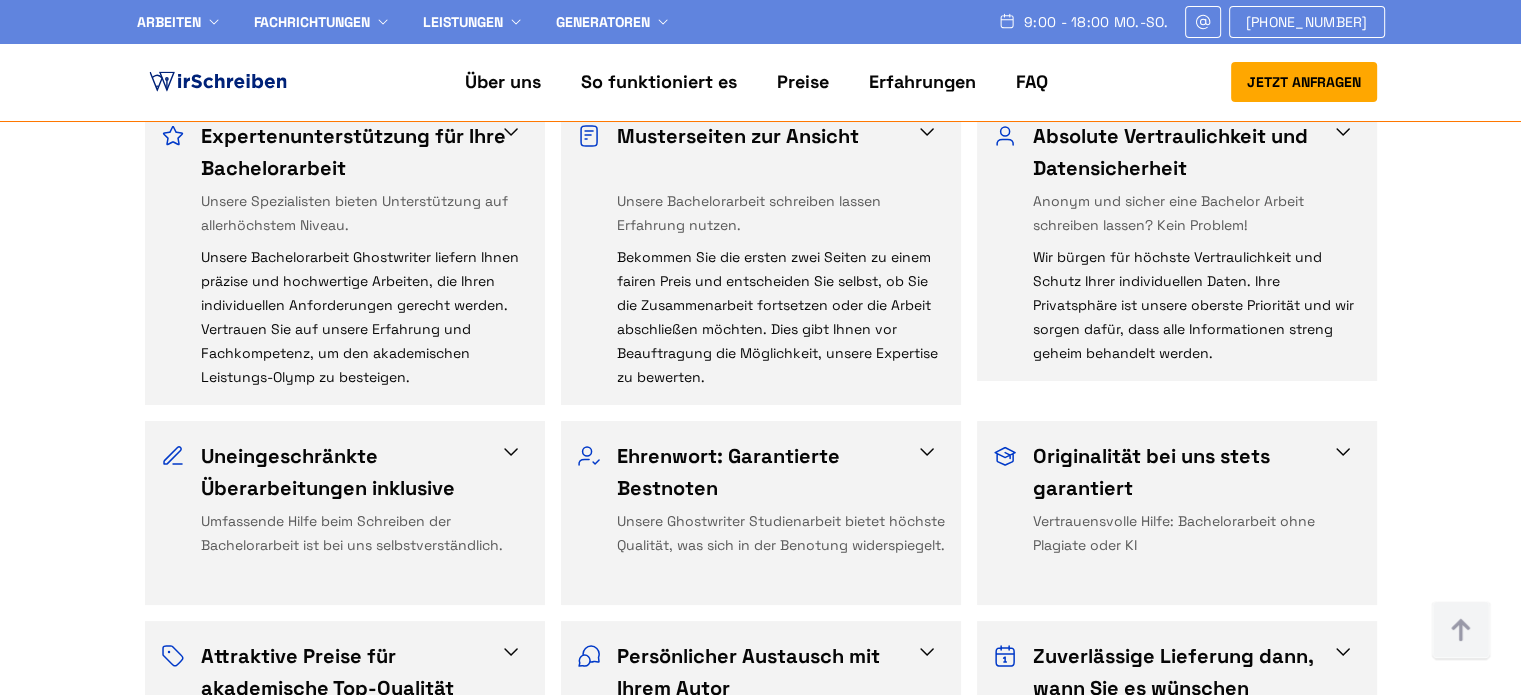 click at bounding box center (511, 452) 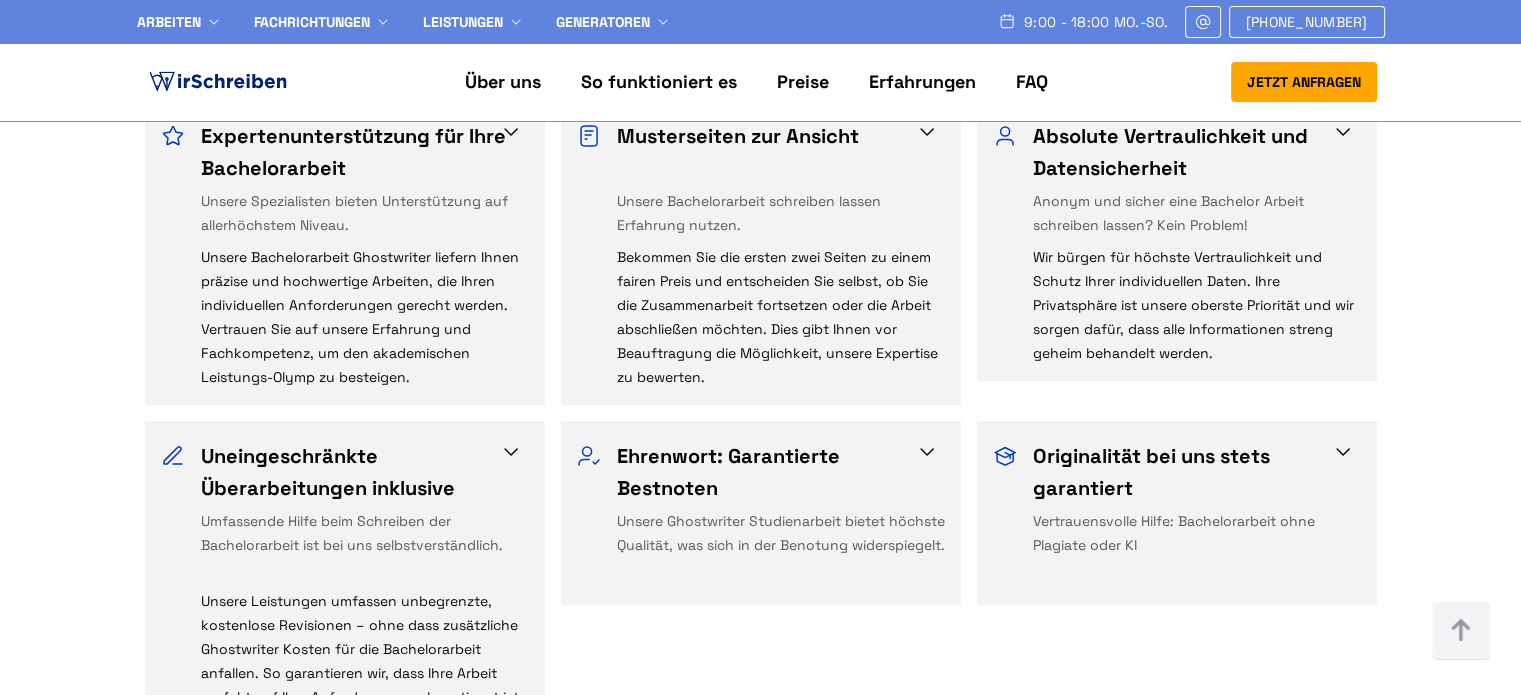 click at bounding box center (927, 452) 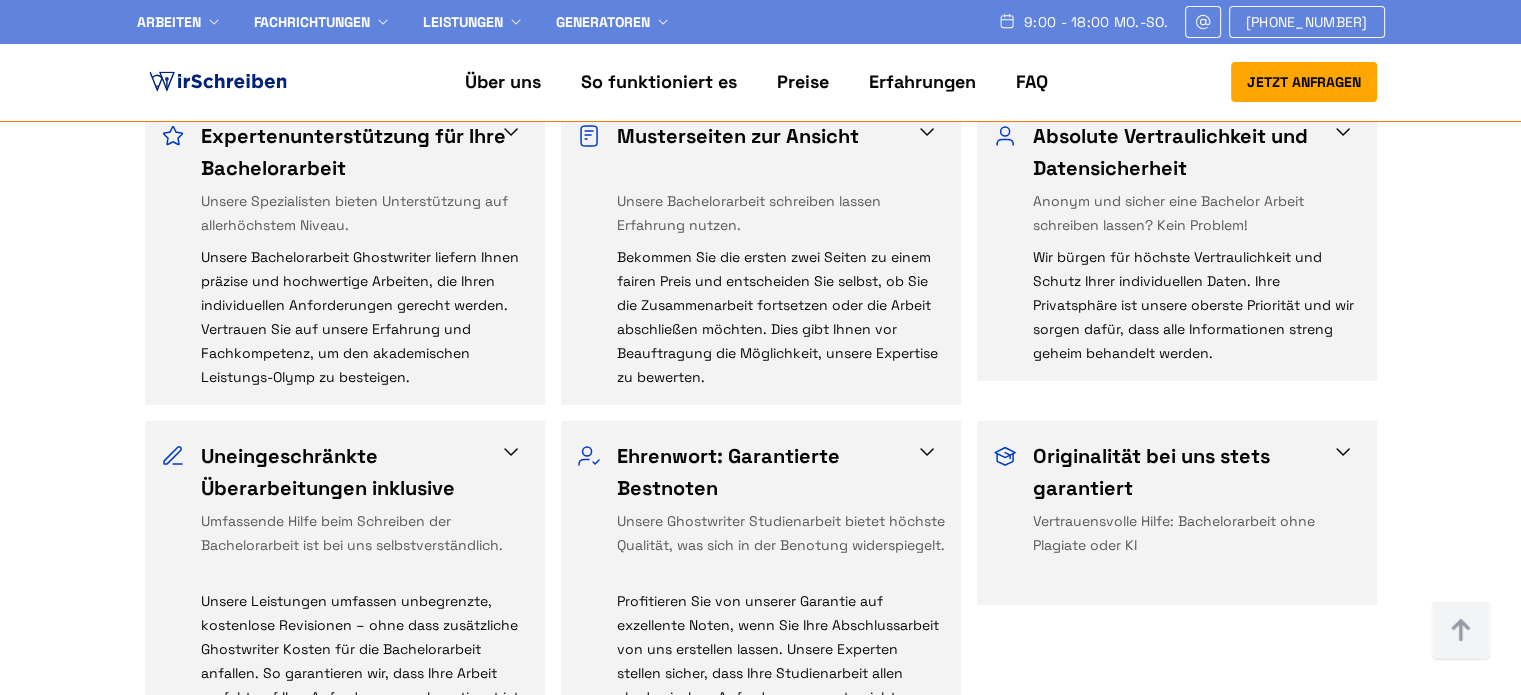 click at bounding box center (1343, 452) 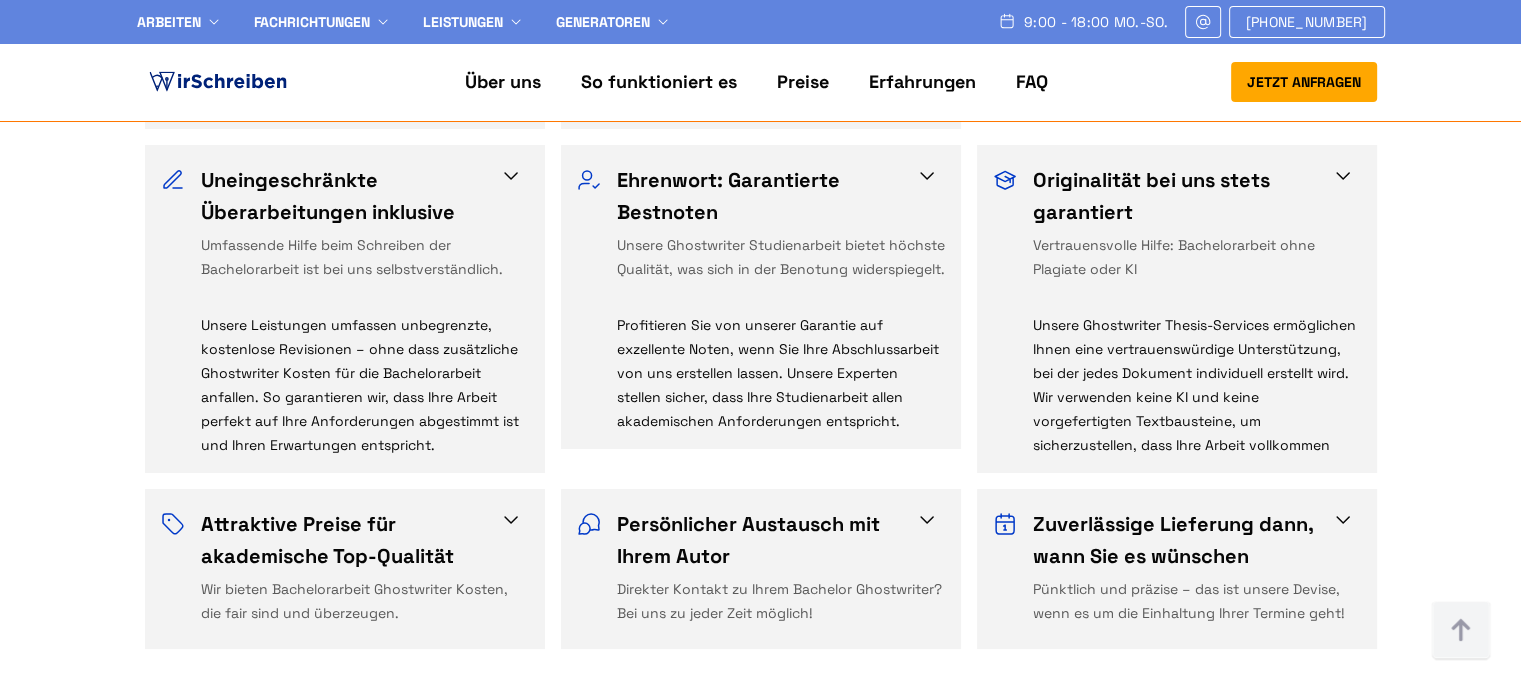 scroll, scrollTop: 1315, scrollLeft: 0, axis: vertical 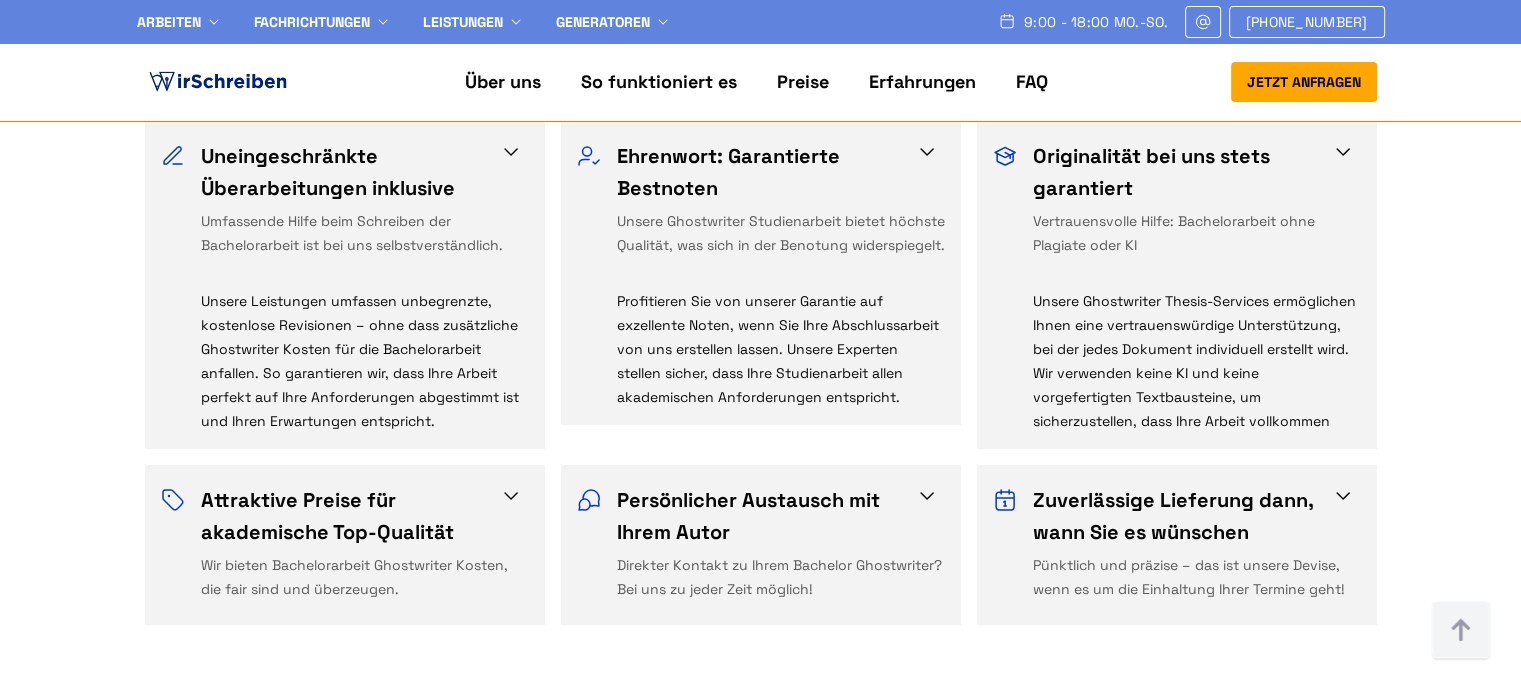 click at bounding box center (511, 496) 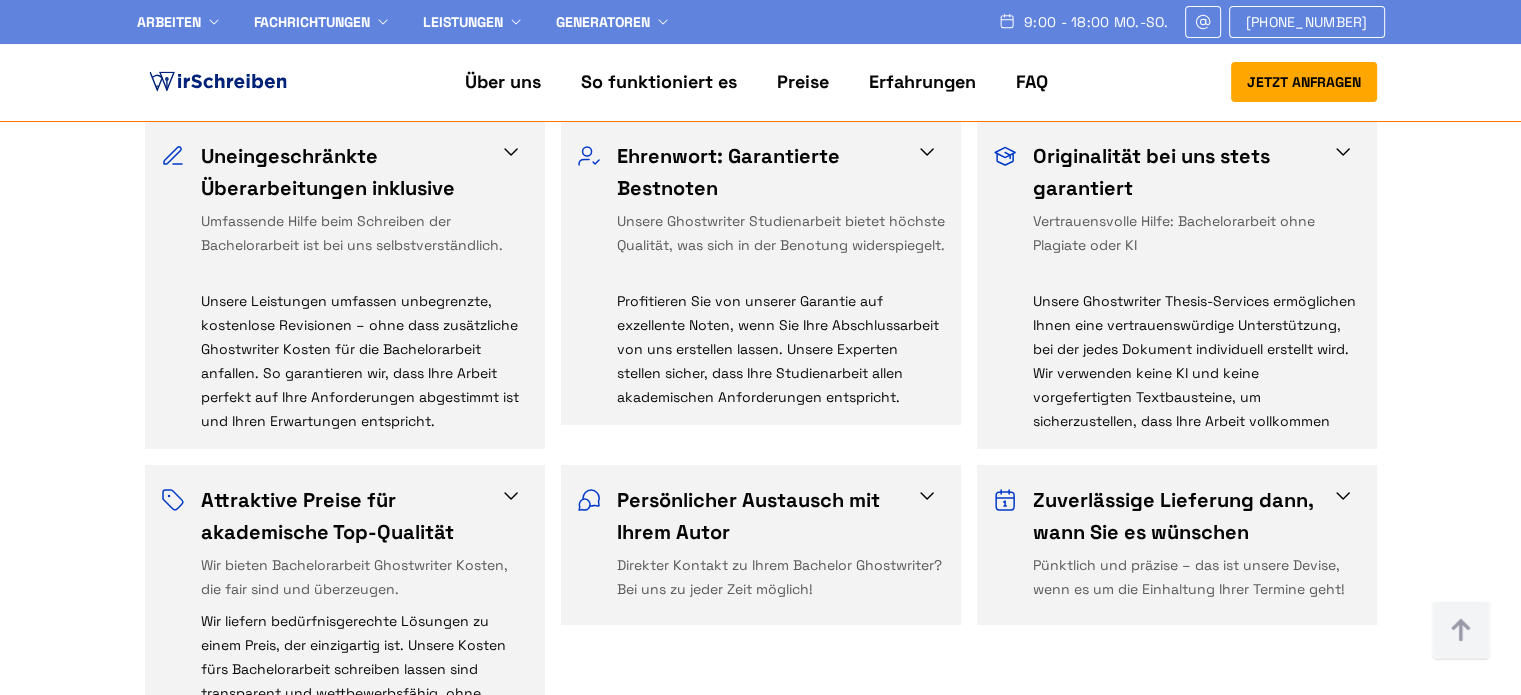 click at bounding box center (927, 496) 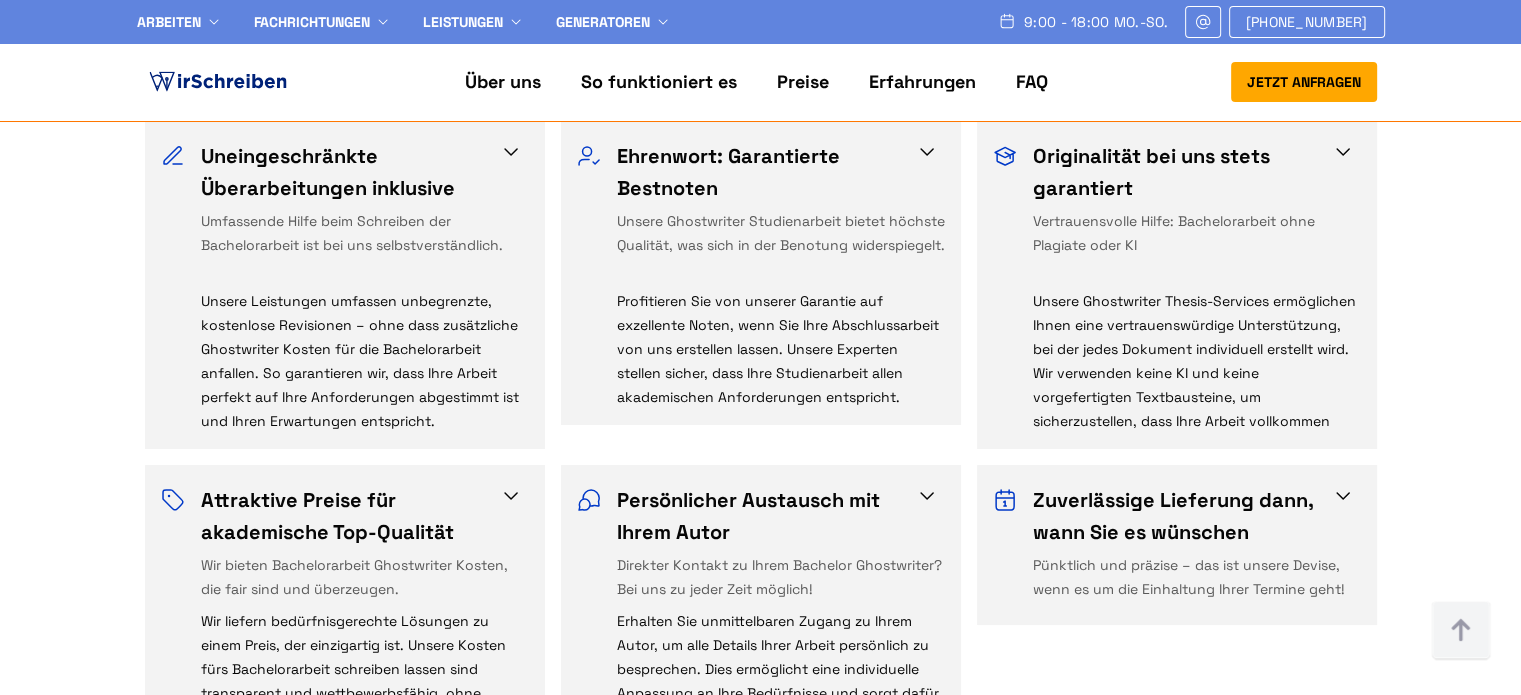 click at bounding box center [1343, 496] 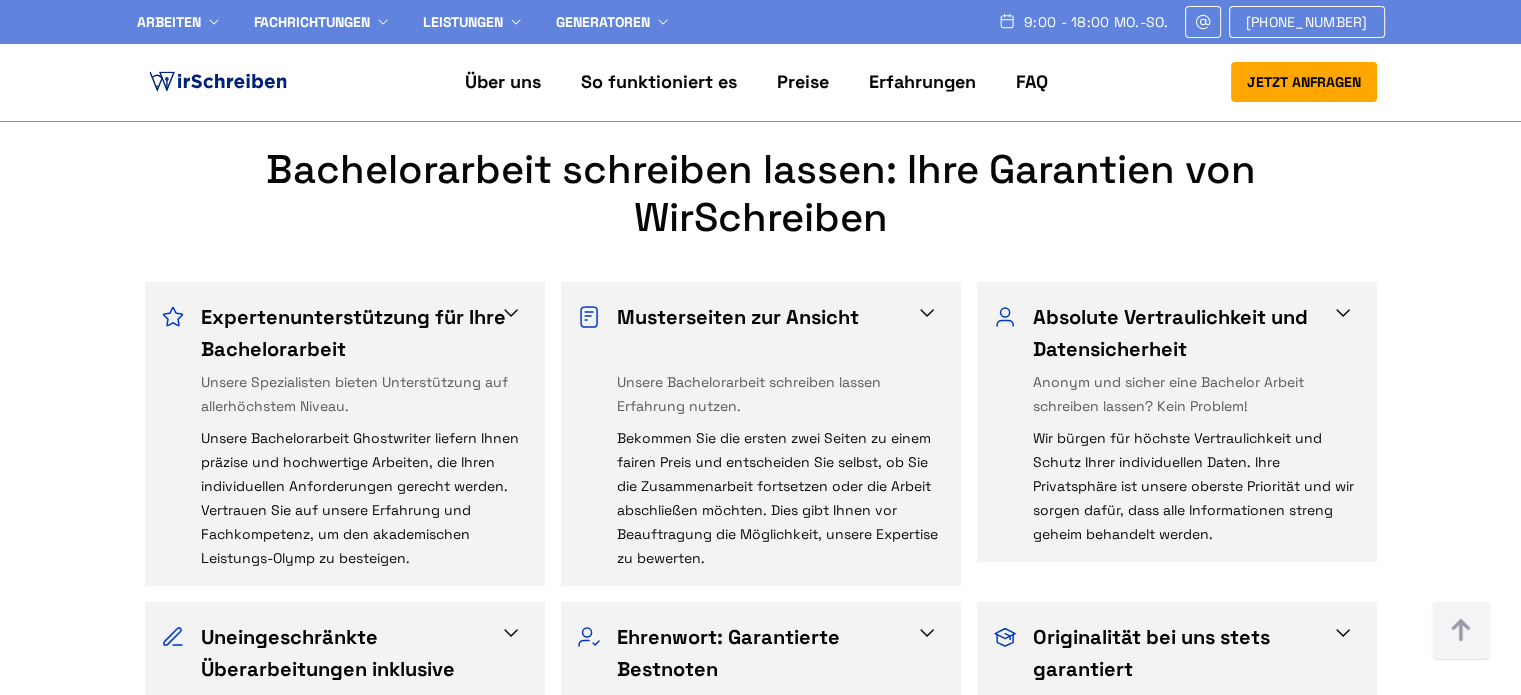 scroll, scrollTop: 715, scrollLeft: 0, axis: vertical 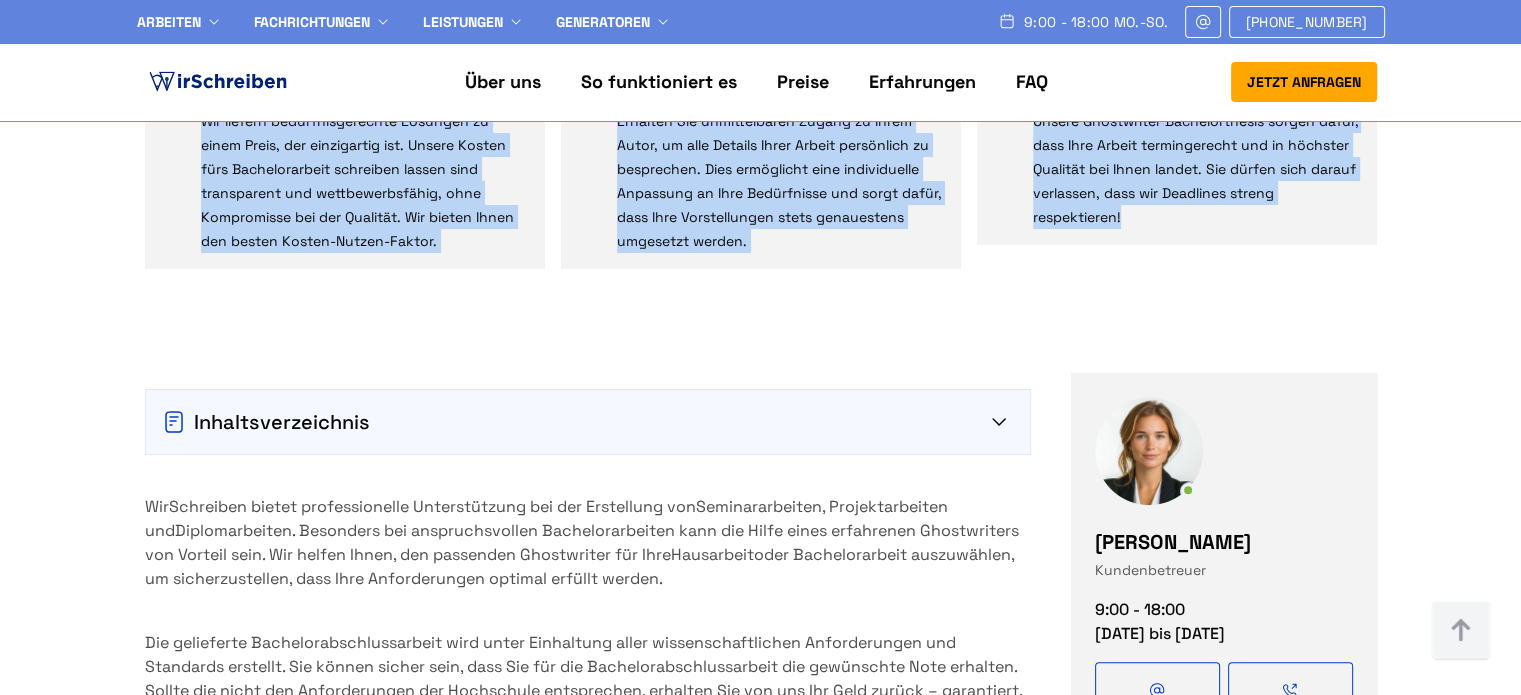 drag, startPoint x: 267, startPoint y: 219, endPoint x: 1180, endPoint y: 237, distance: 913.1774 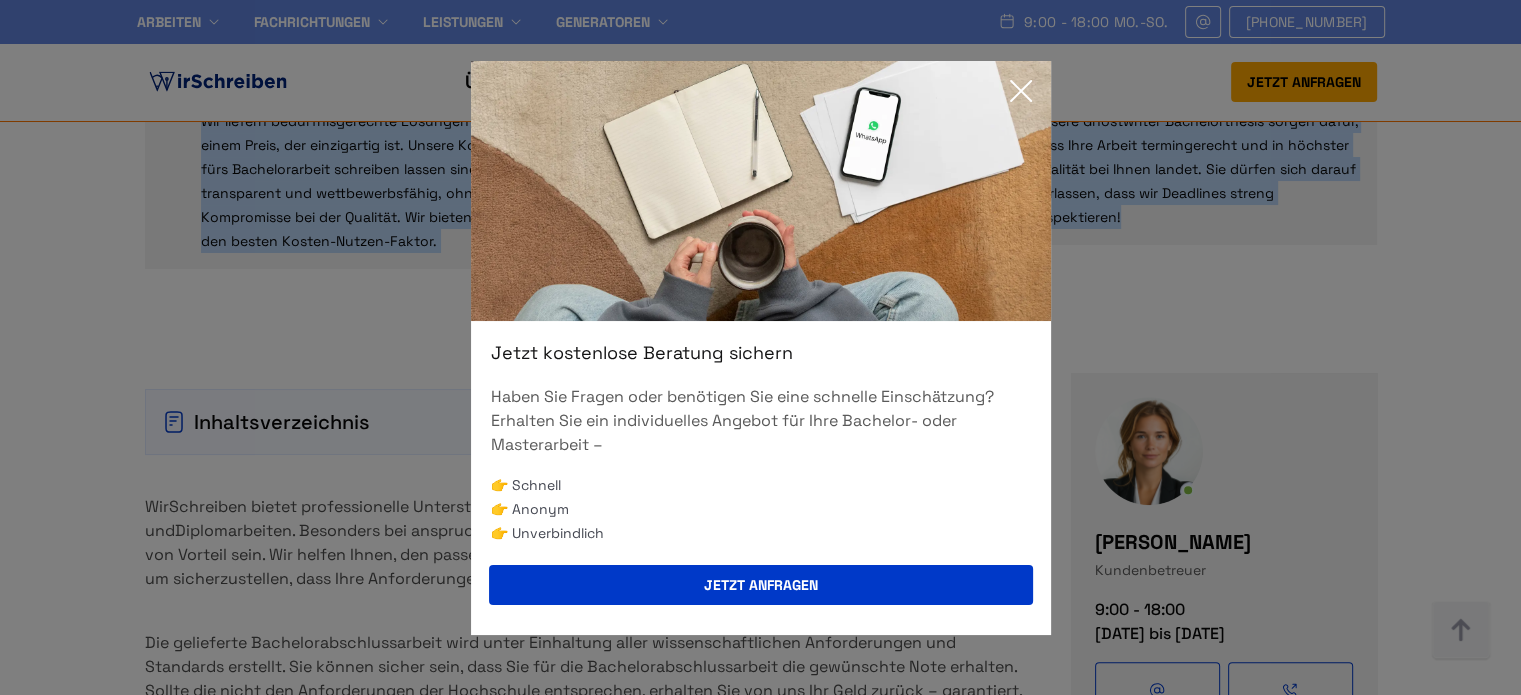 click 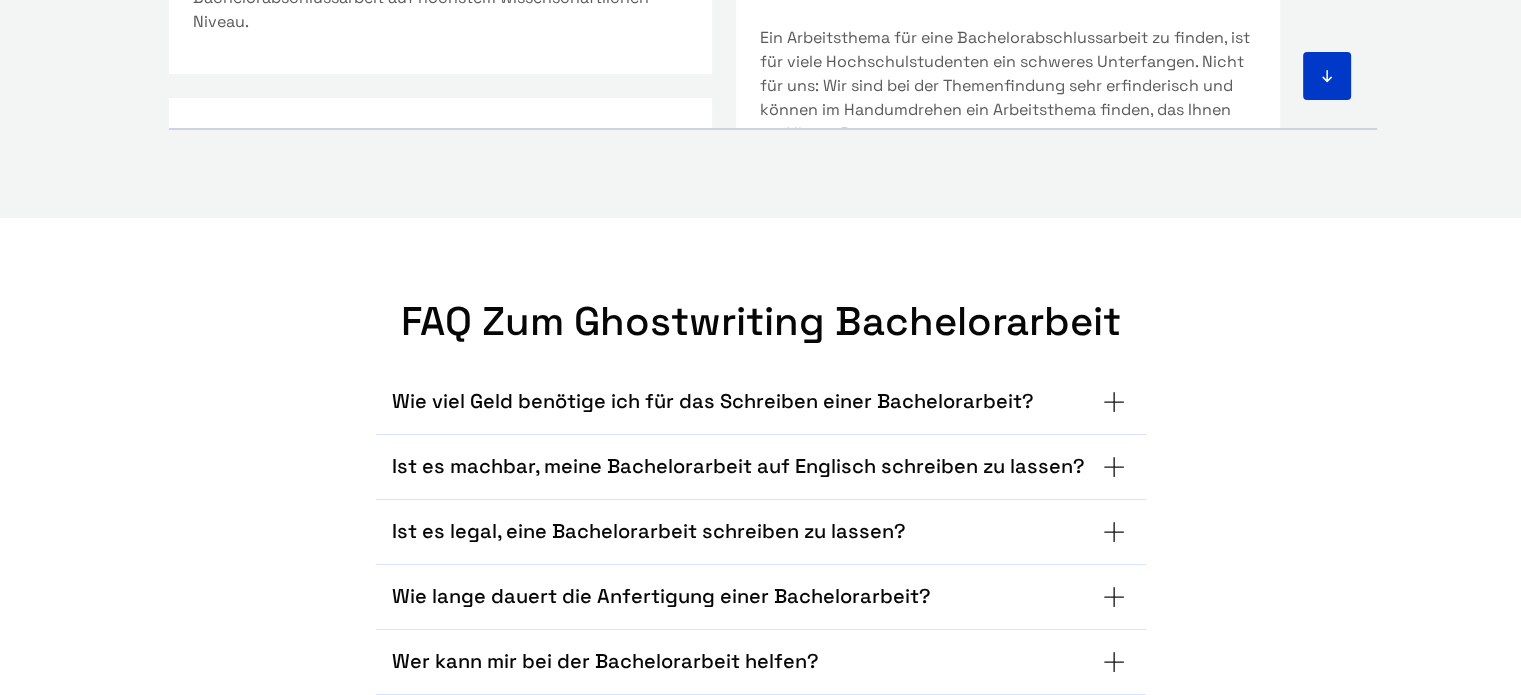 scroll, scrollTop: 0, scrollLeft: 0, axis: both 